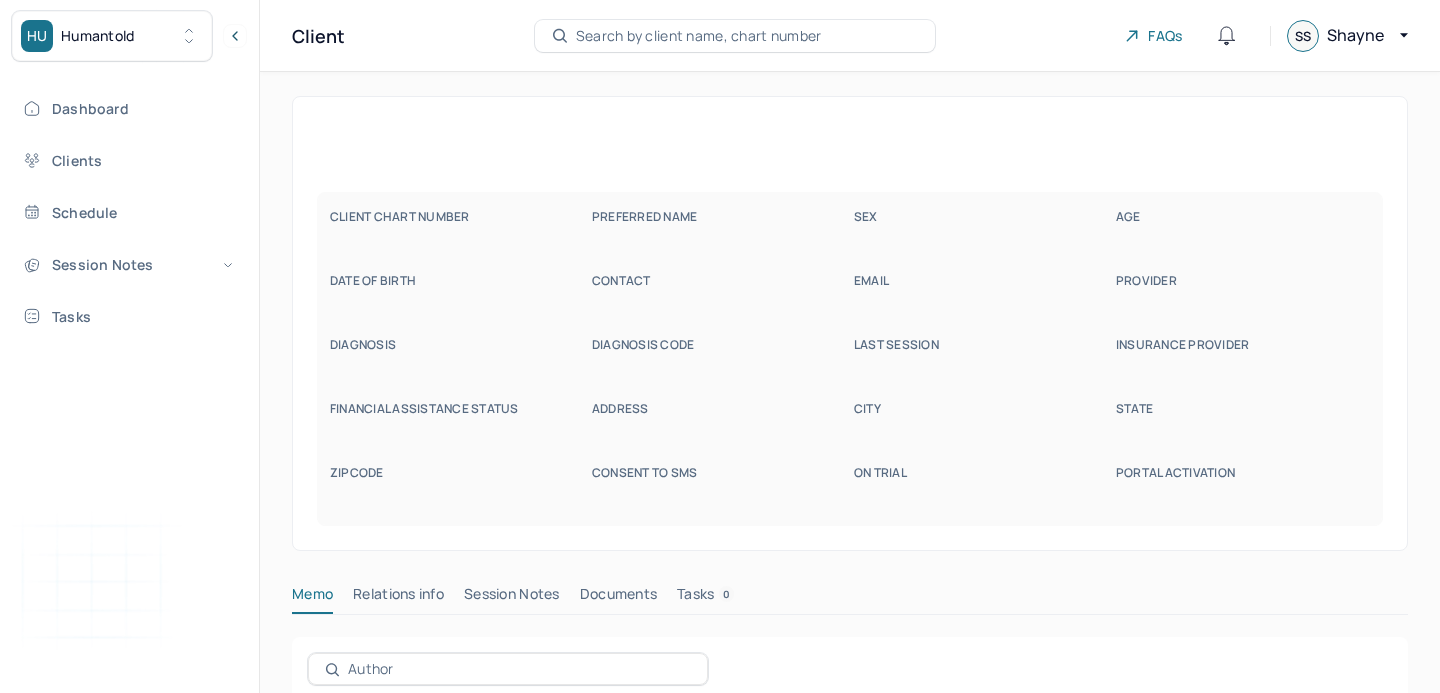 scroll, scrollTop: 0, scrollLeft: 0, axis: both 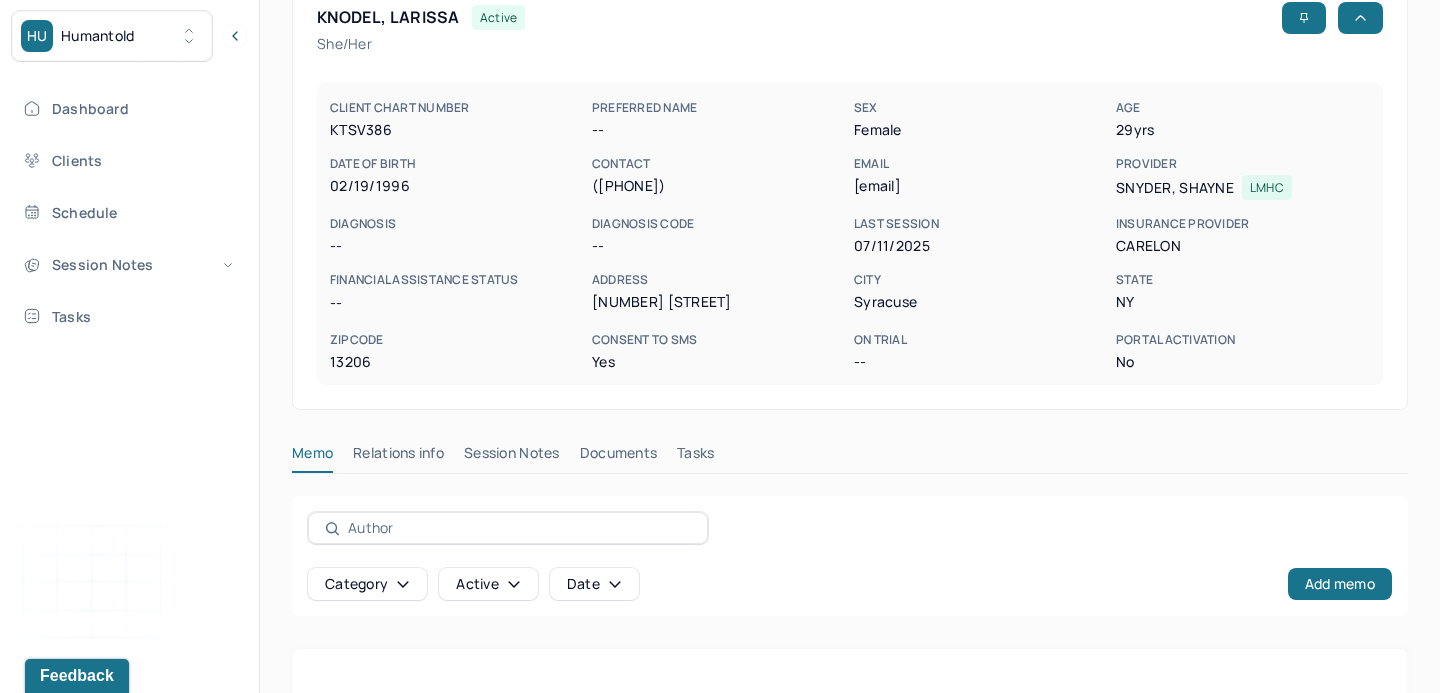 click on "Documents" at bounding box center (619, 457) 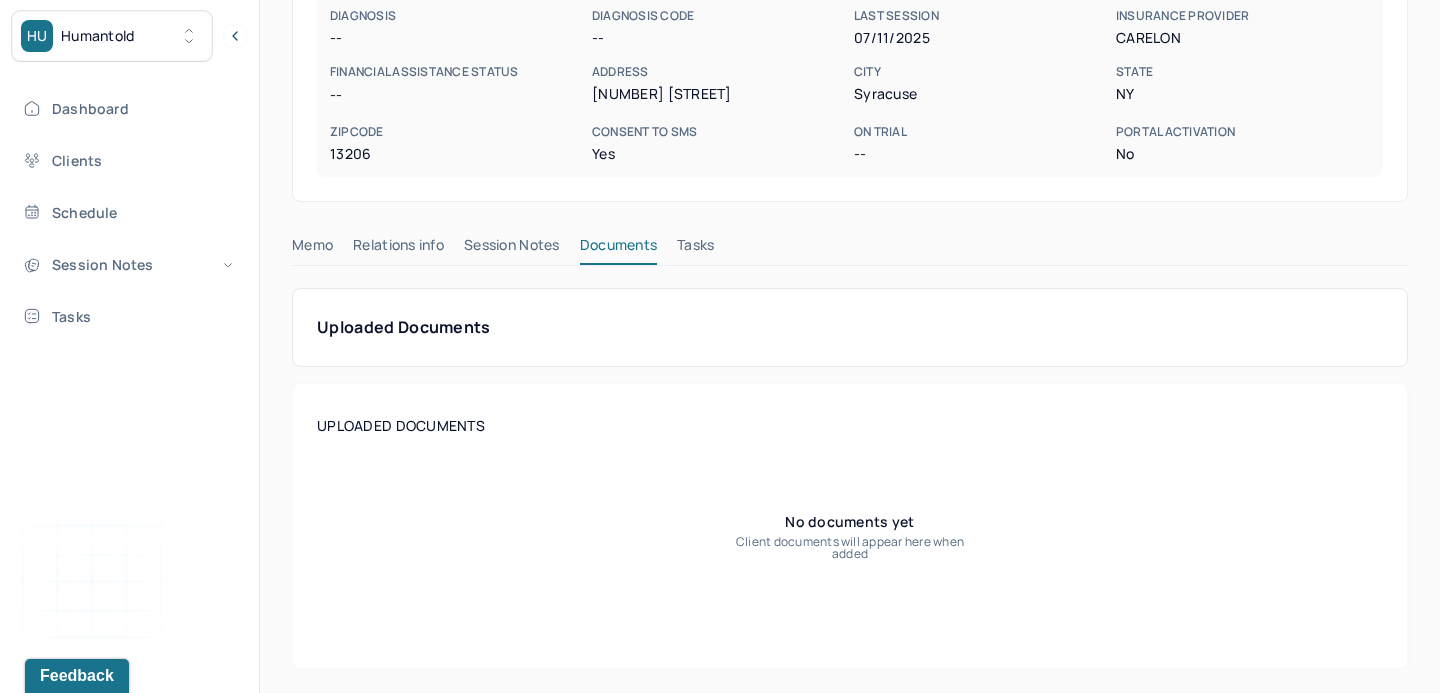 scroll, scrollTop: 323, scrollLeft: 0, axis: vertical 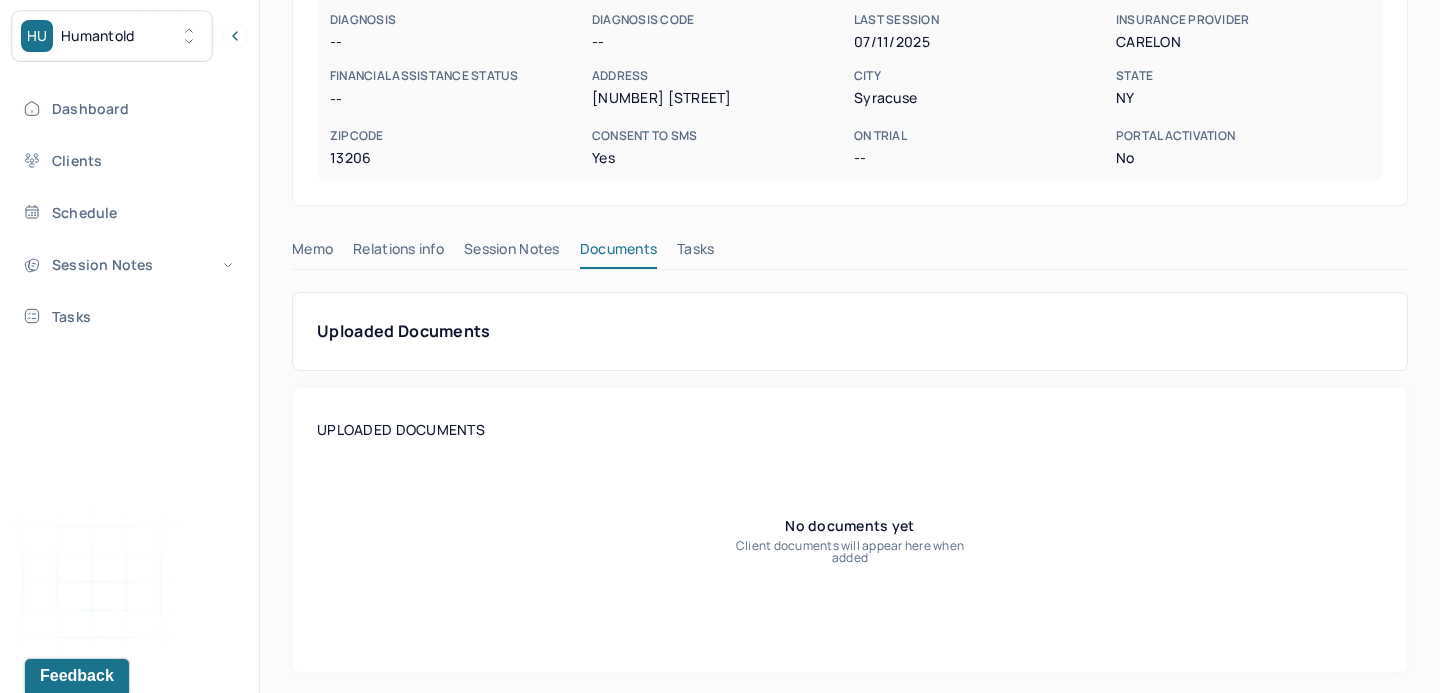click on "Relations info" at bounding box center [398, 253] 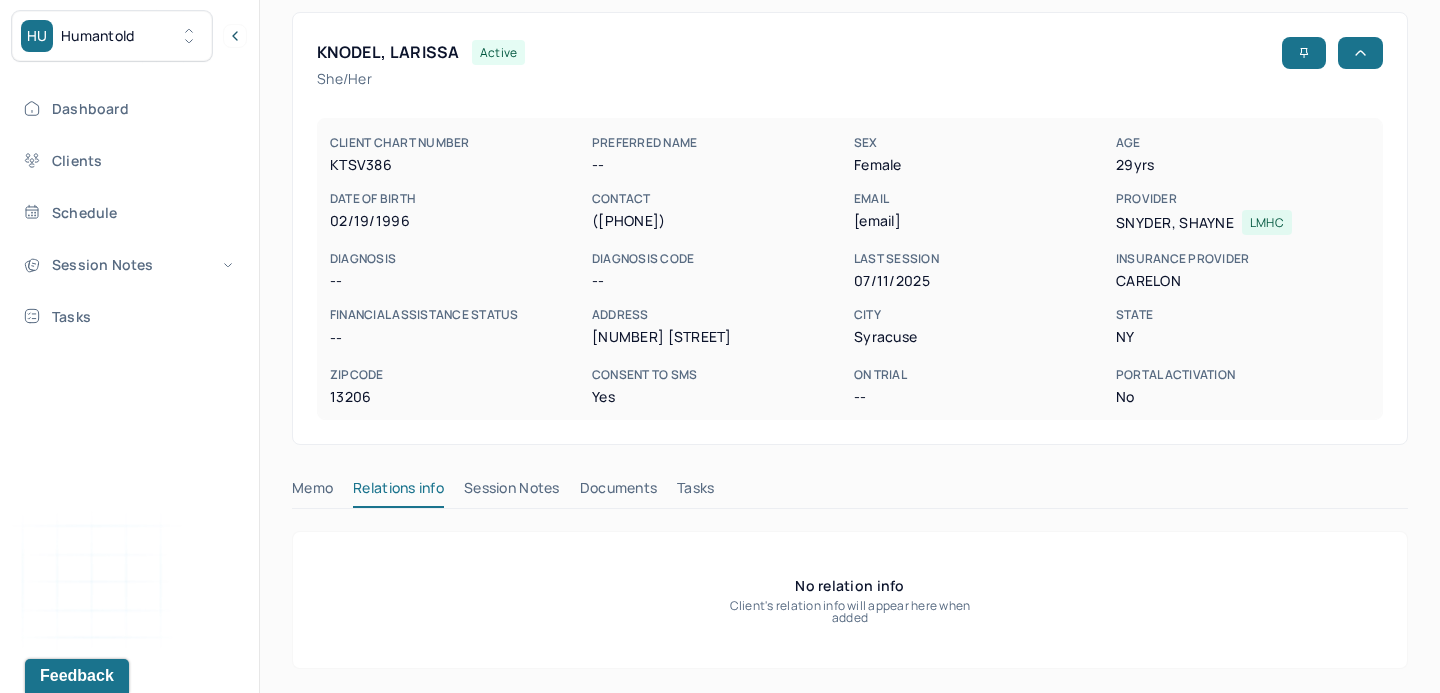 click on "Memo" at bounding box center [312, 492] 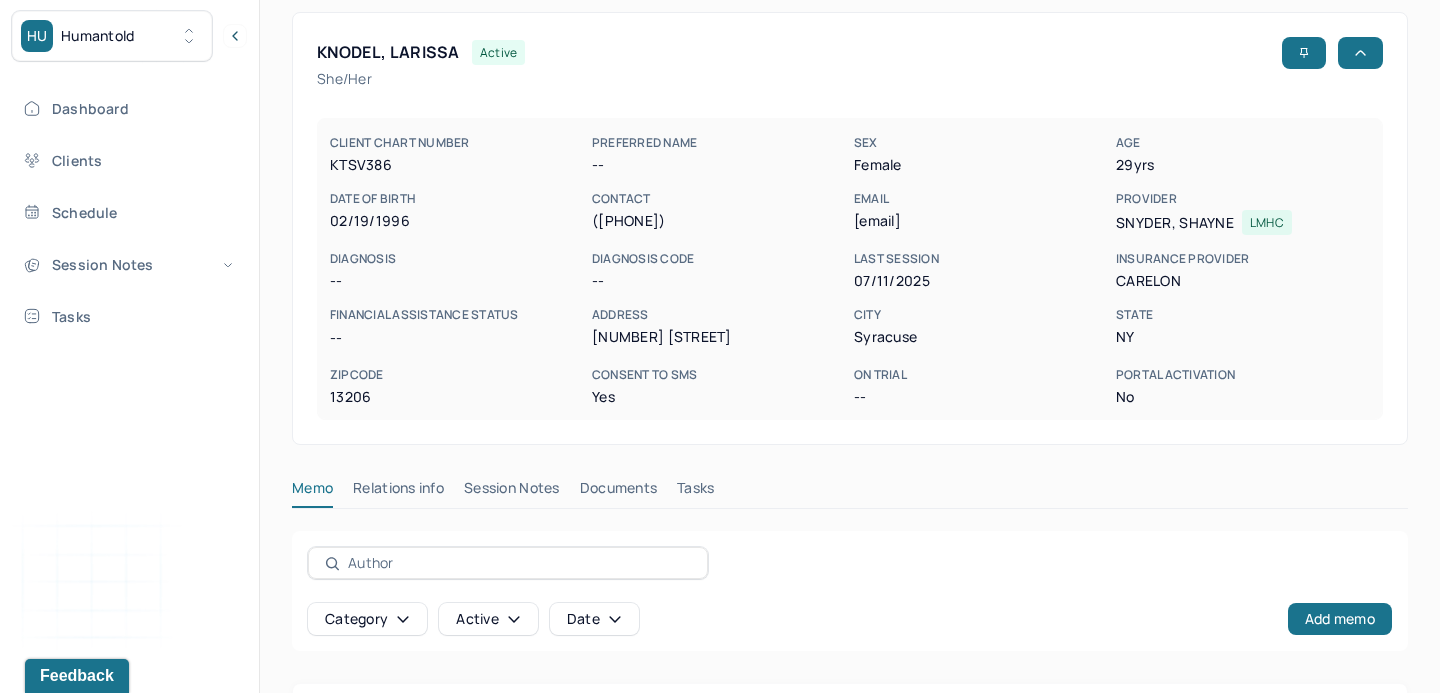scroll, scrollTop: 364, scrollLeft: 0, axis: vertical 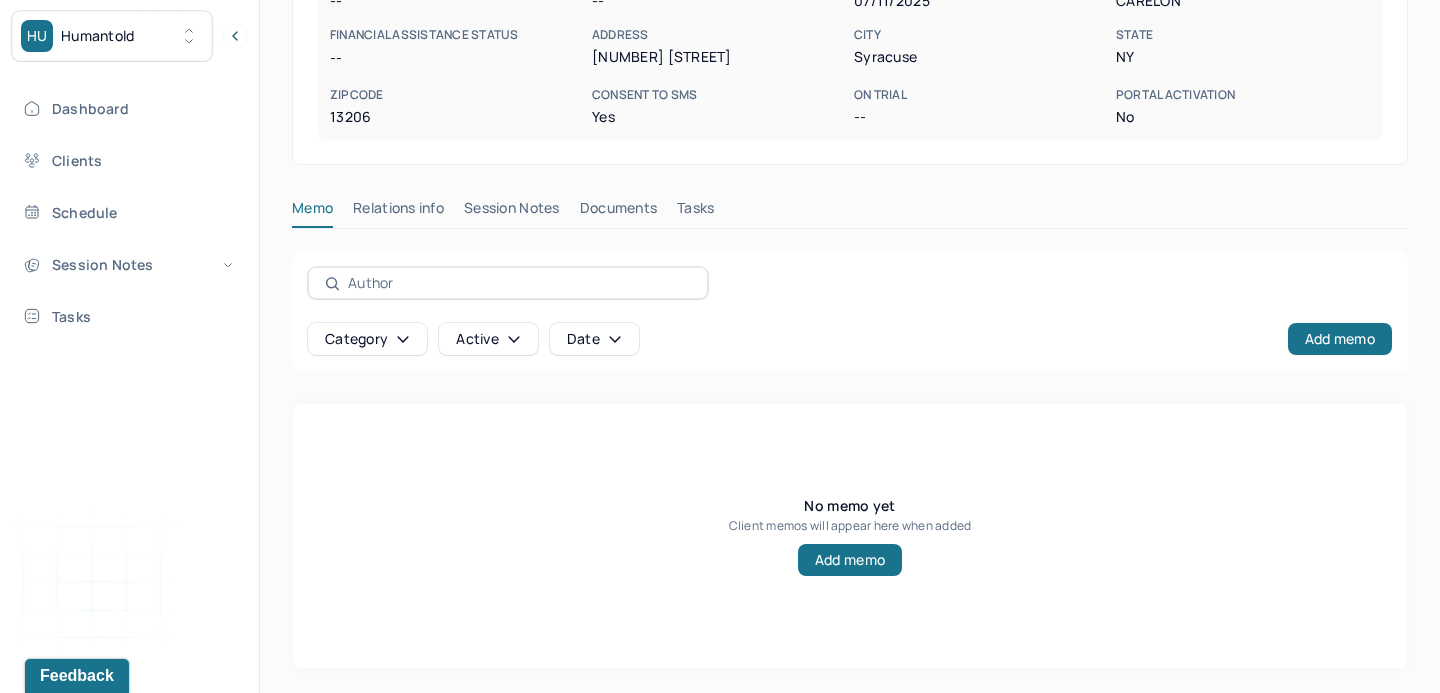 click on "Session Notes" at bounding box center [512, 212] 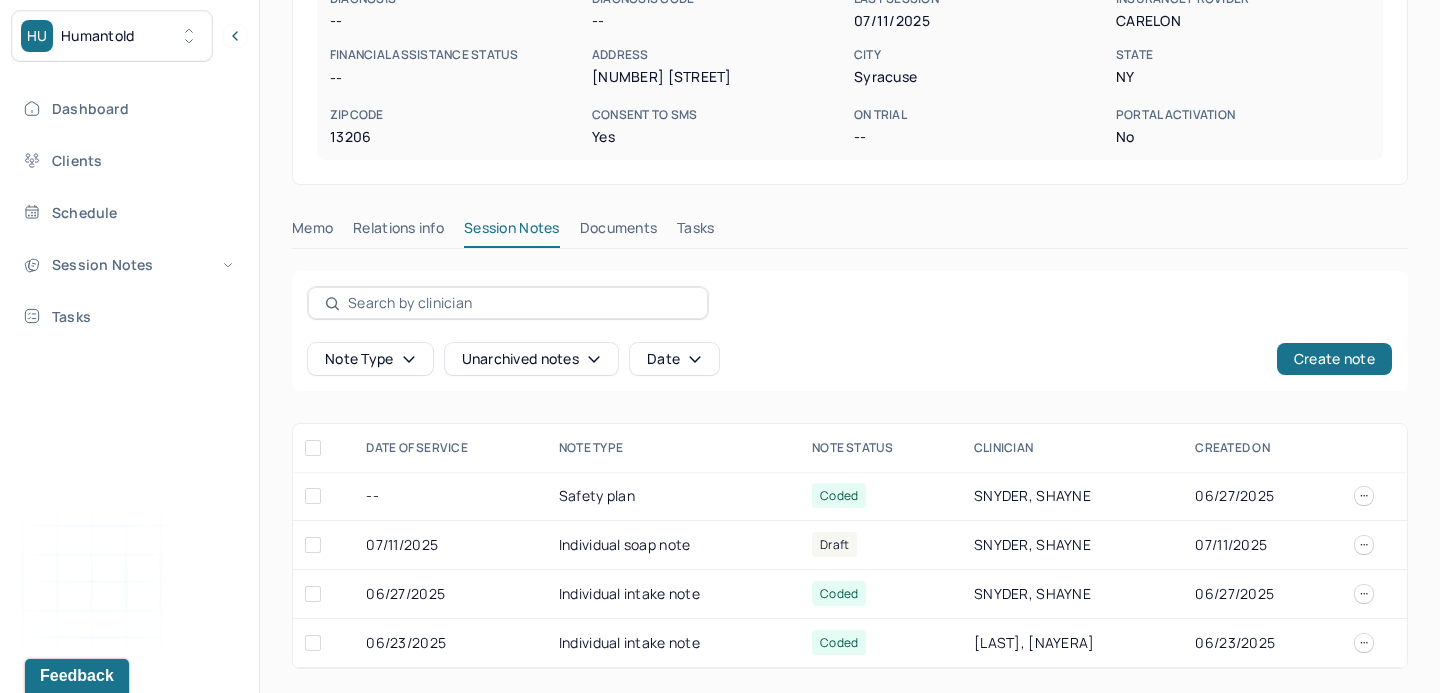 scroll, scrollTop: 344, scrollLeft: 0, axis: vertical 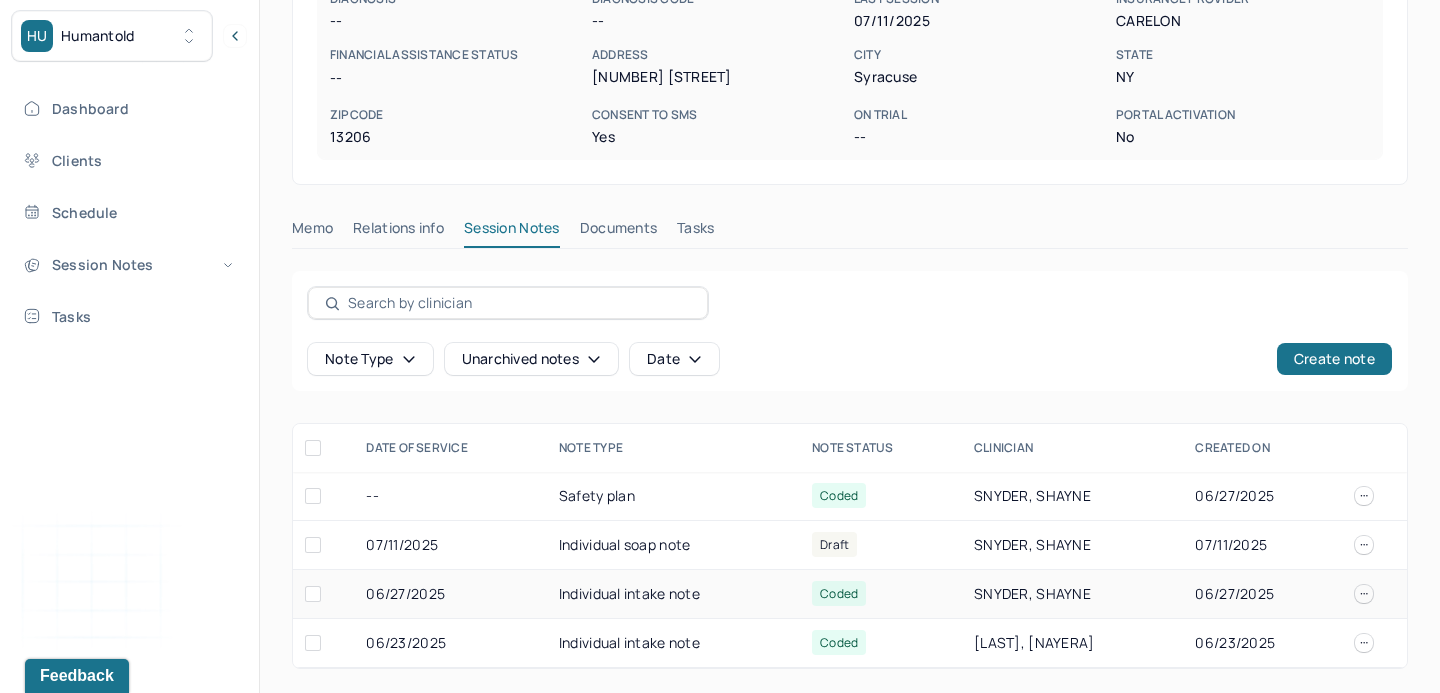 click on "Individual intake note" at bounding box center (673, 594) 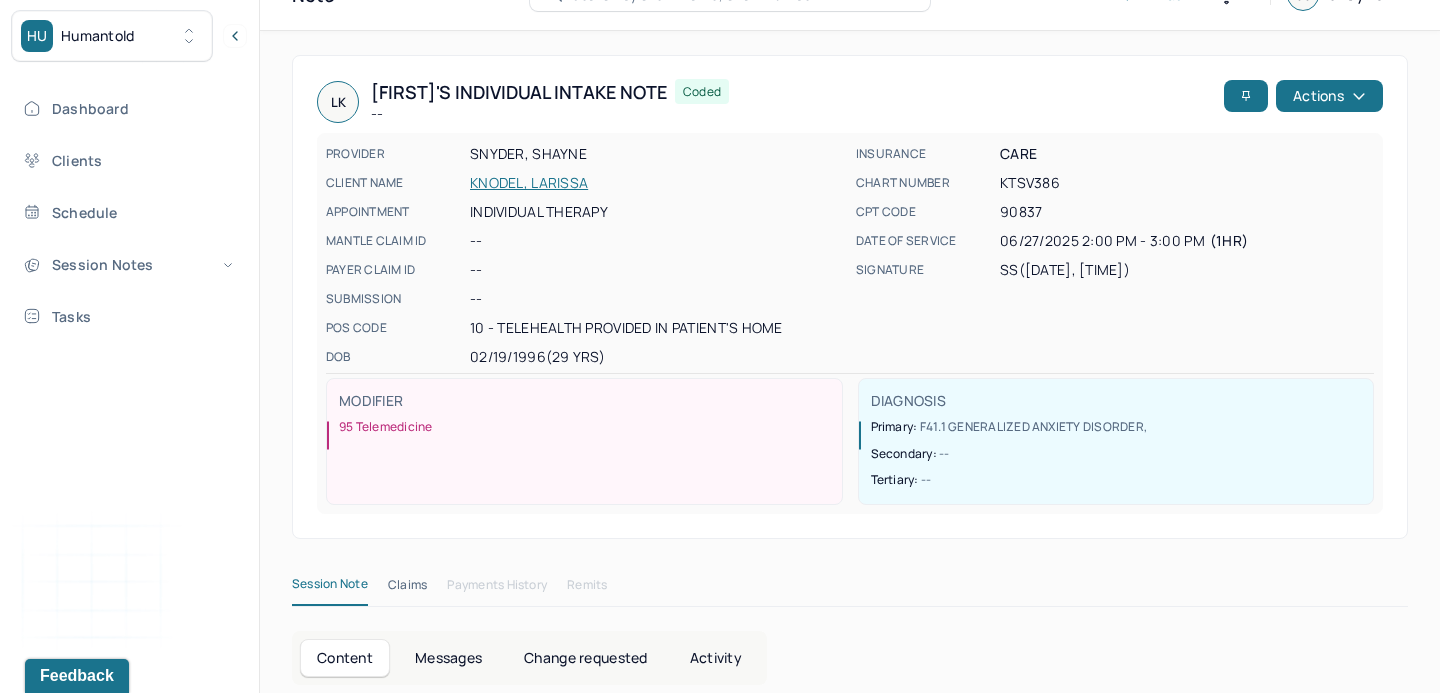 scroll, scrollTop: 0, scrollLeft: 0, axis: both 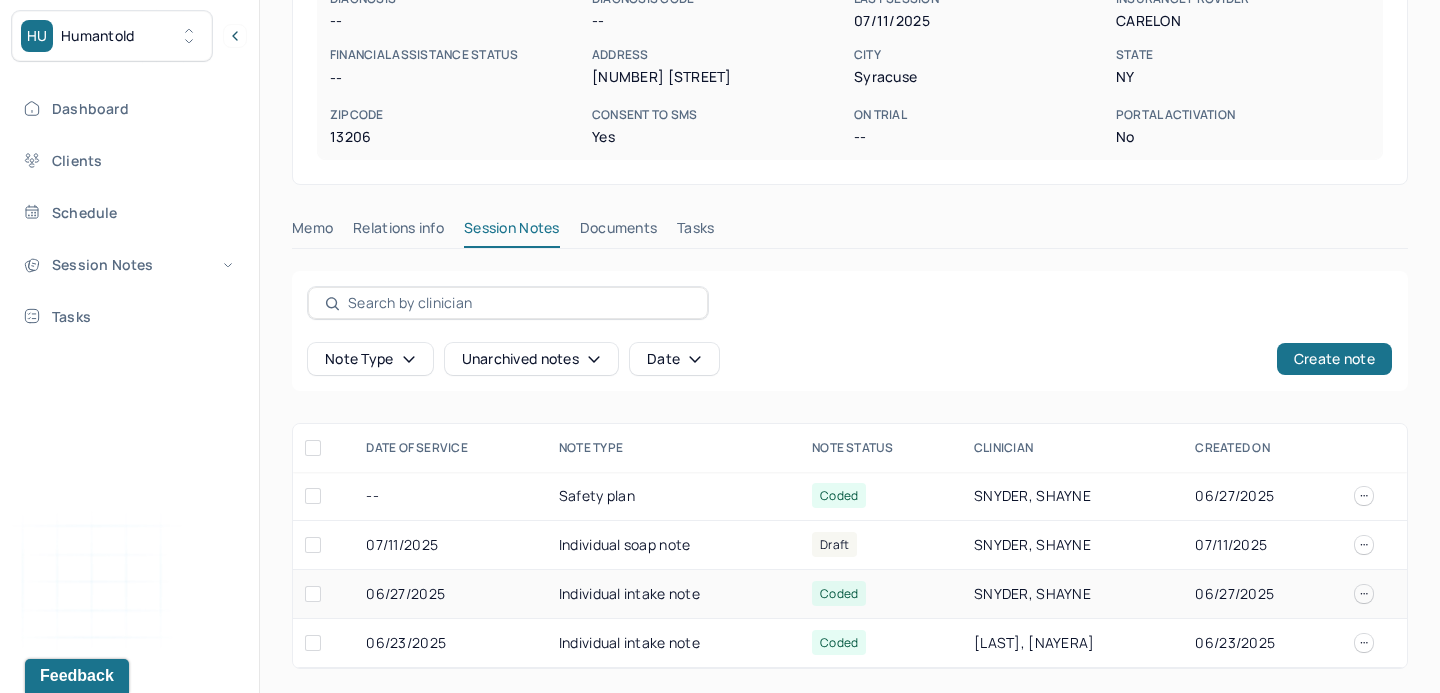 click on "Individual intake note" at bounding box center [673, 594] 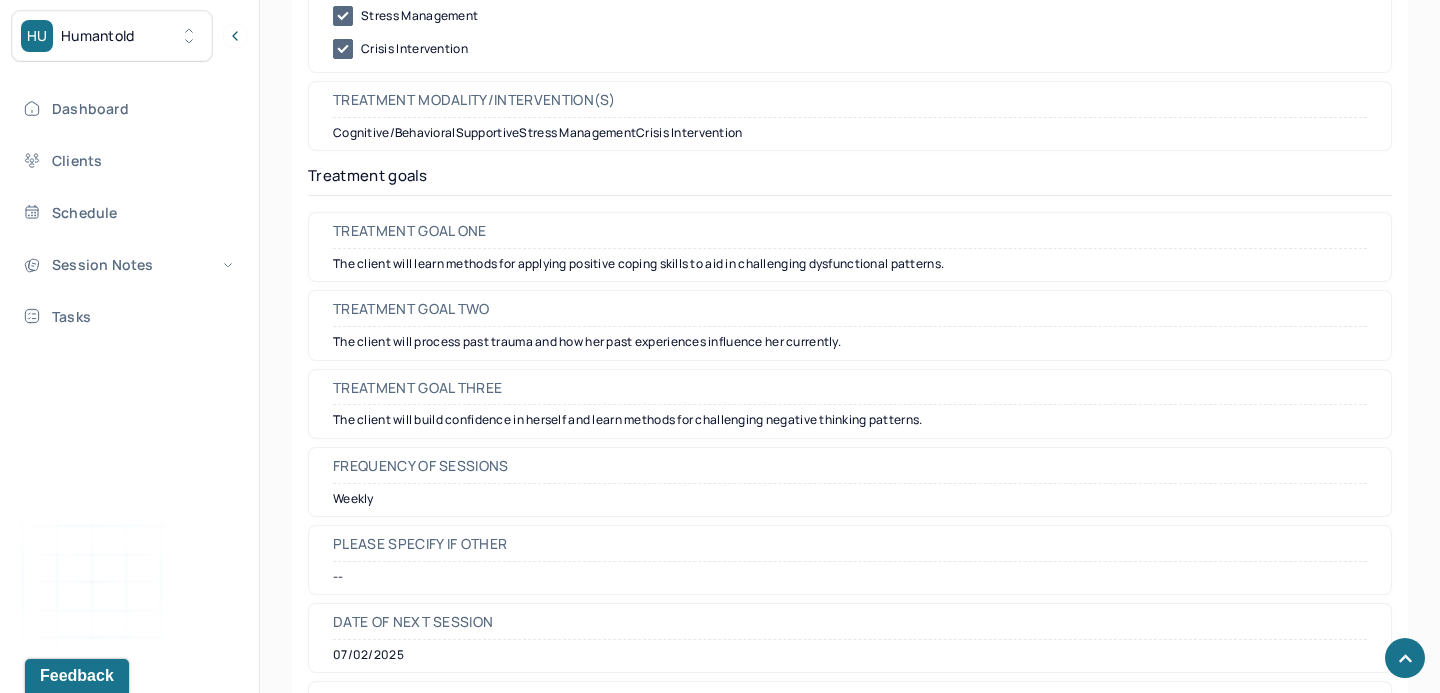 scroll, scrollTop: 9371, scrollLeft: 0, axis: vertical 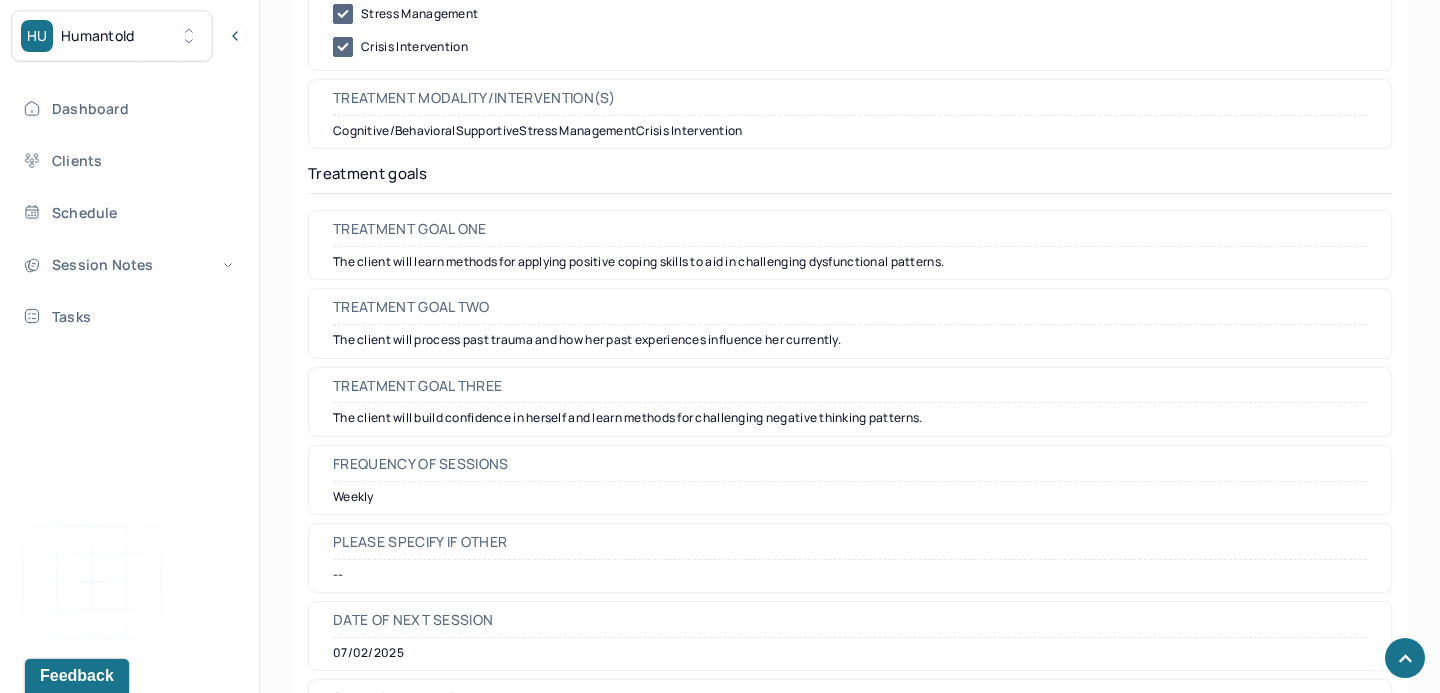 click on "The client will learn methods for applying positive coping skills to aid in challenging dysfunctional patterns." at bounding box center (850, 262) 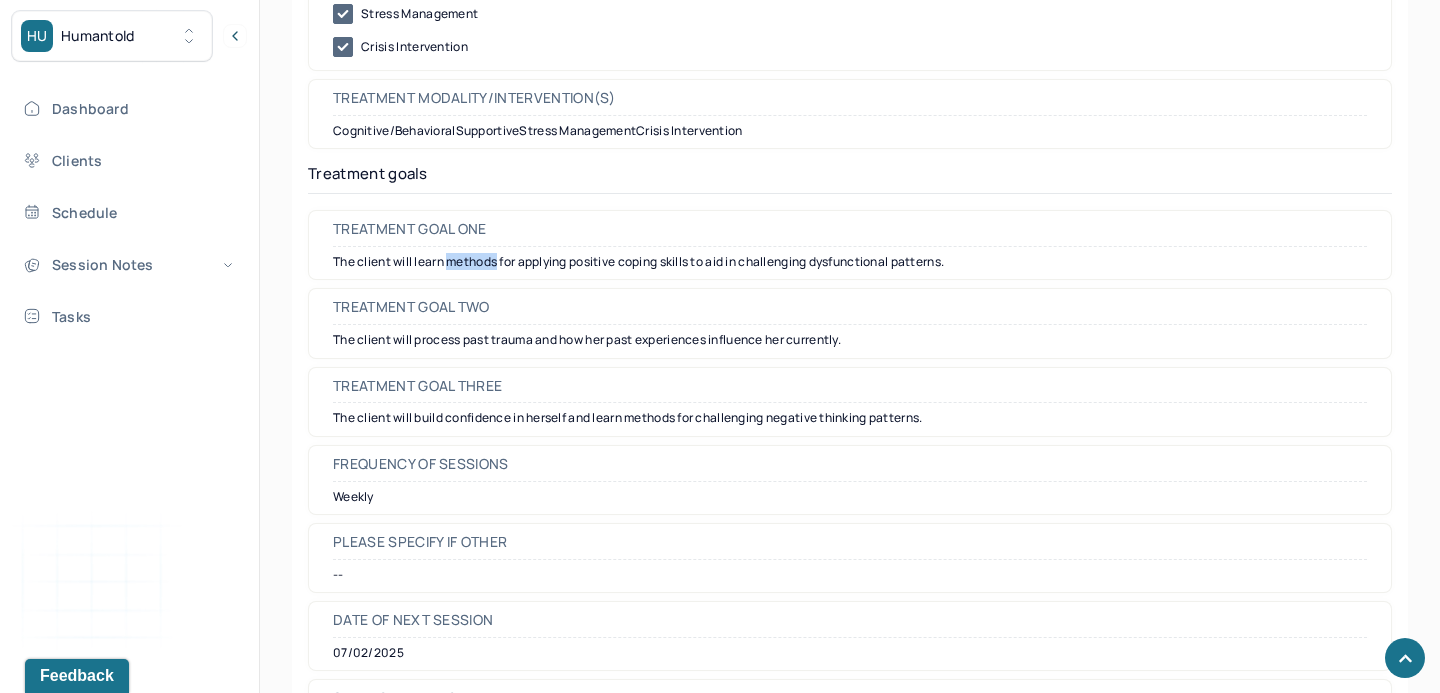 click on "The client will learn methods for applying positive coping skills to aid in challenging dysfunctional patterns." at bounding box center [850, 262] 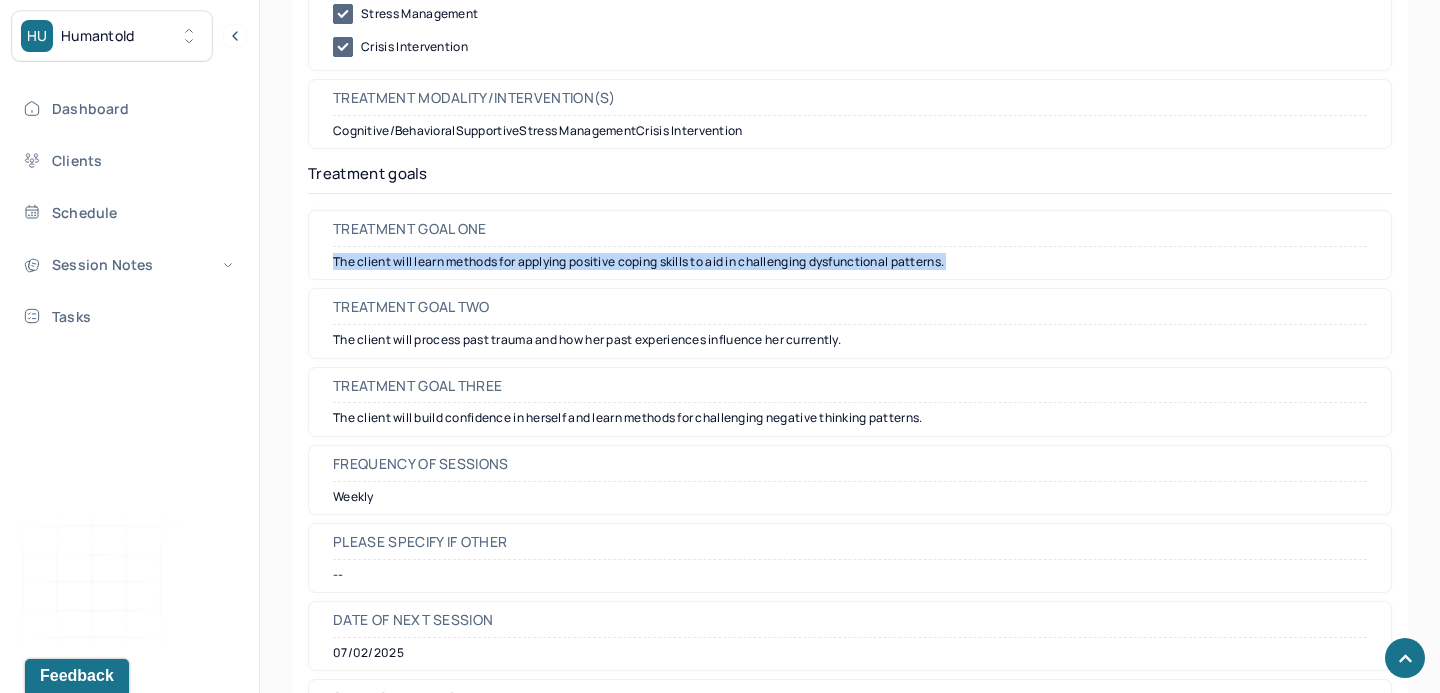 click on "The client will learn methods for applying positive coping skills to aid in challenging dysfunctional patterns." at bounding box center [850, 262] 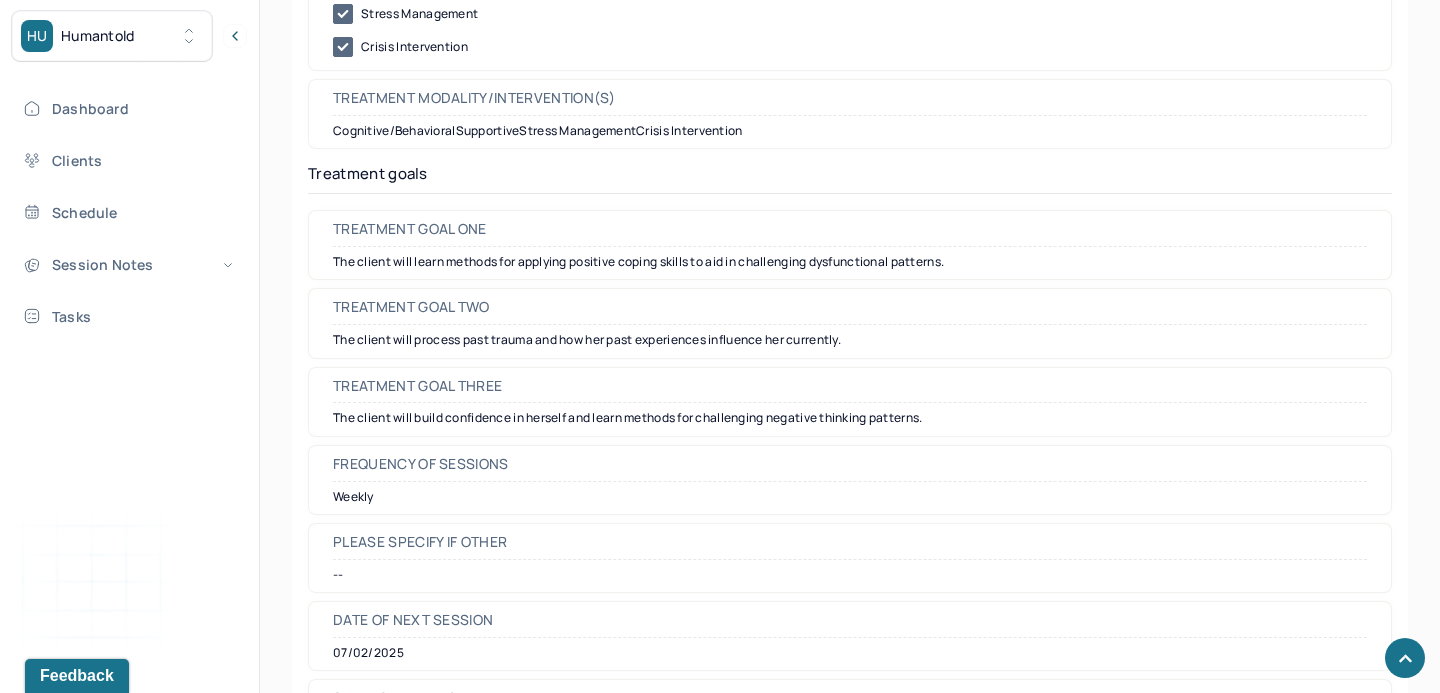 click on "The client will build confidence in herself and learn methods for challenging negative thinking patterns." at bounding box center [850, 418] 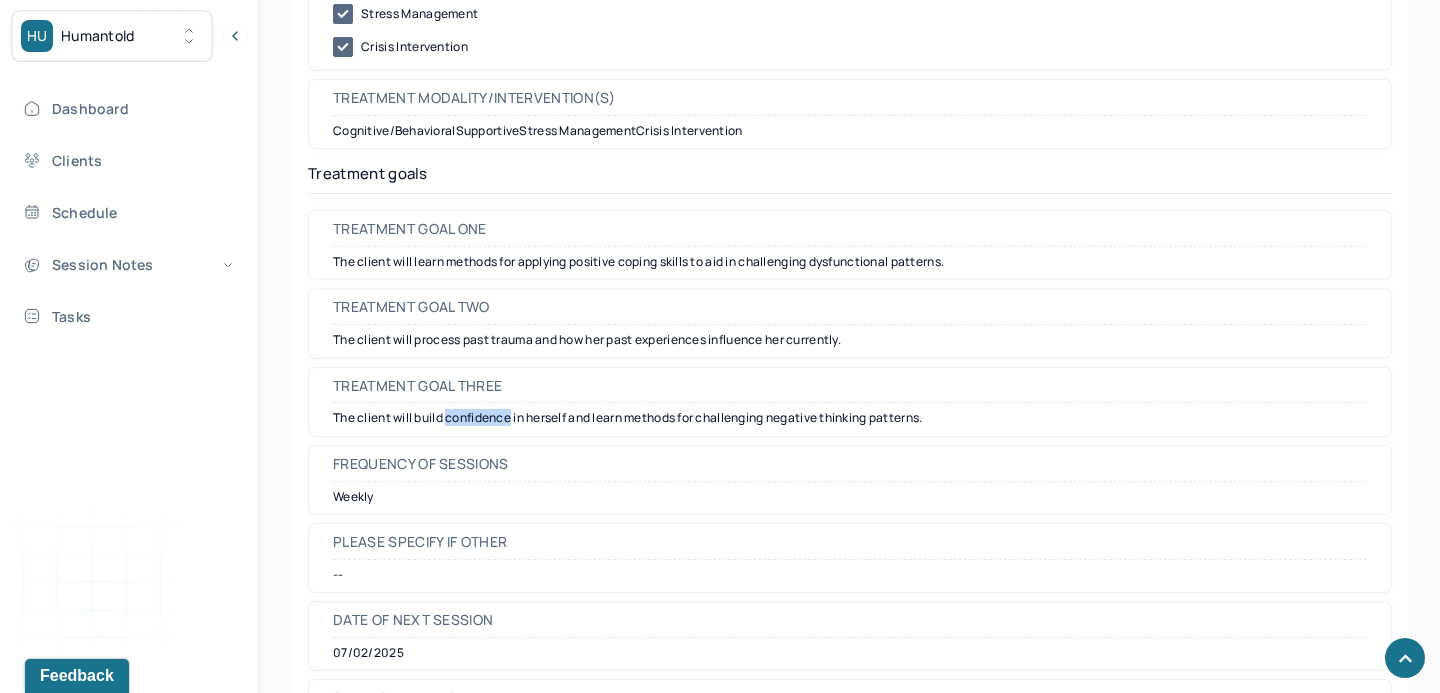 click on "The client will build confidence in herself and learn methods for challenging negative thinking patterns." at bounding box center [850, 418] 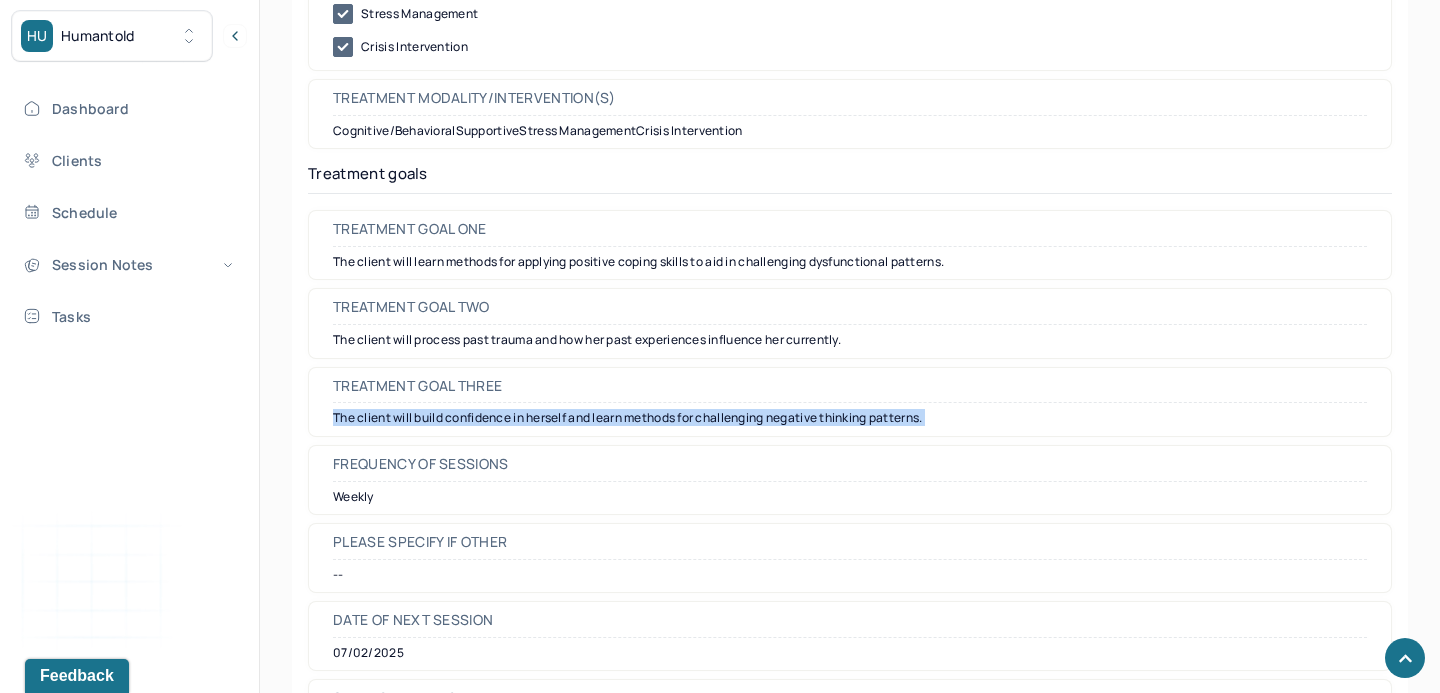 click on "The client will build confidence in herself and learn methods for challenging negative thinking patterns." at bounding box center [850, 418] 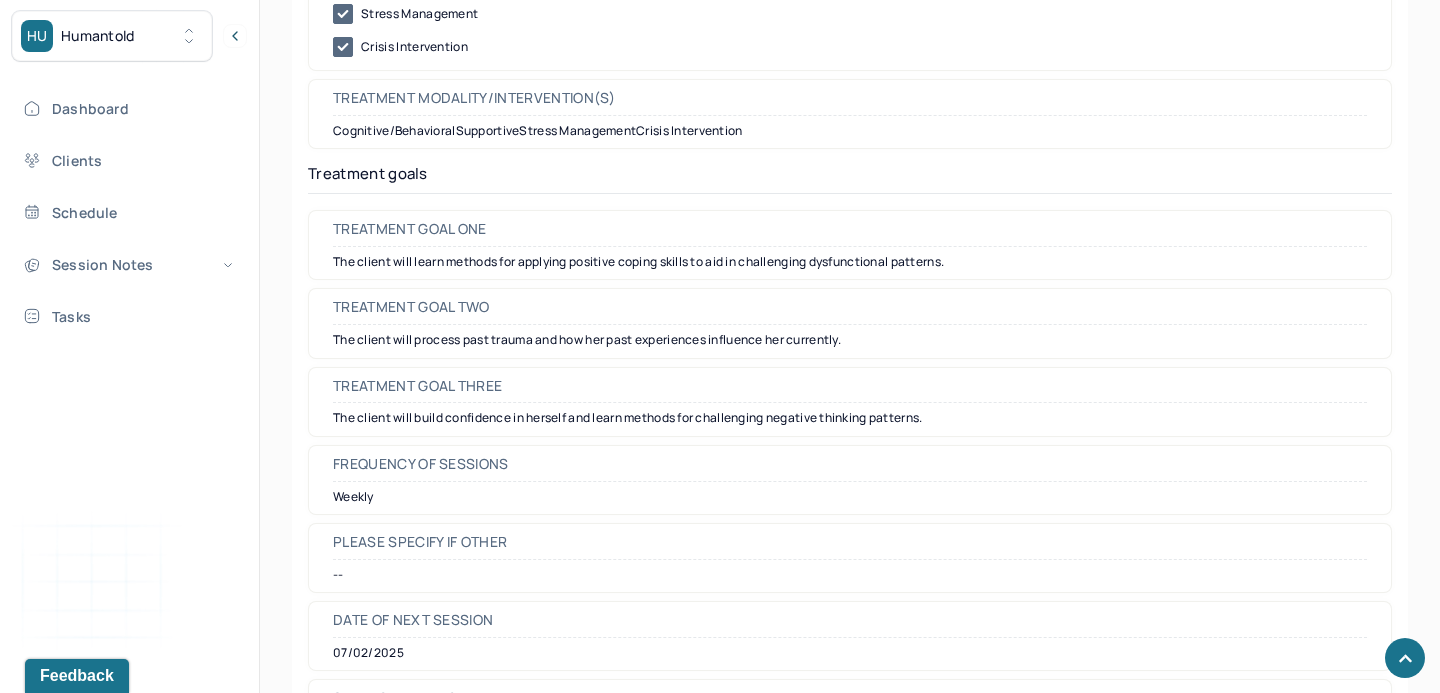 click on "The client will process past trauma and how her past experiences influence her currently." at bounding box center [850, 340] 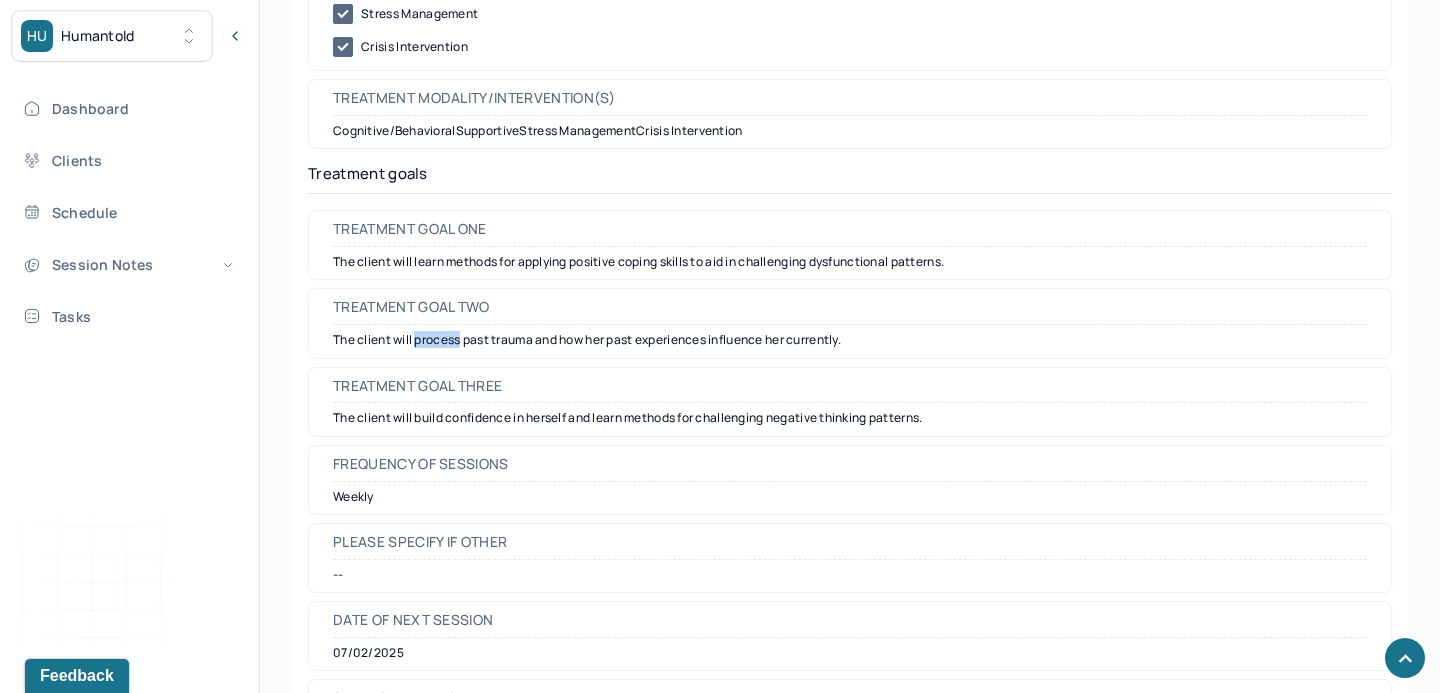 click on "The client will process past trauma and how her past experiences influence her currently." at bounding box center (850, 340) 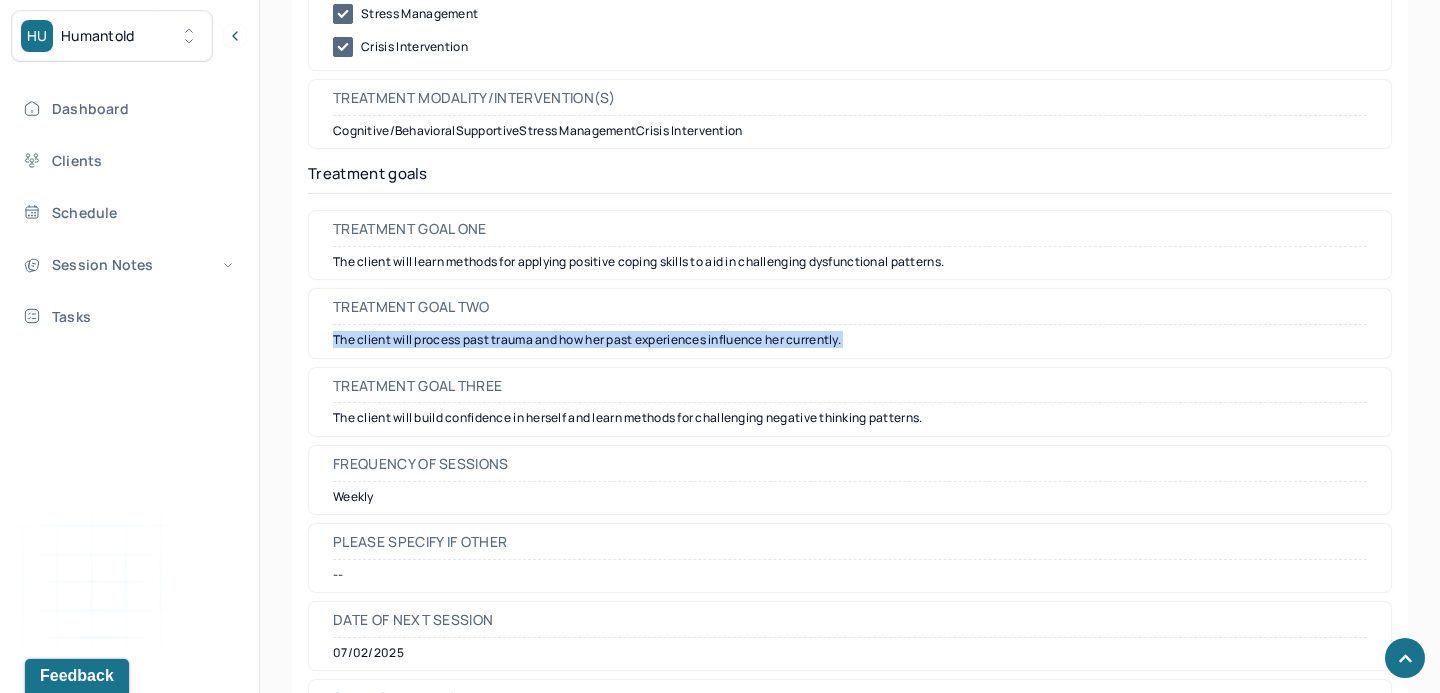click on "The client will process past trauma and how her past experiences influence her currently." at bounding box center (850, 340) 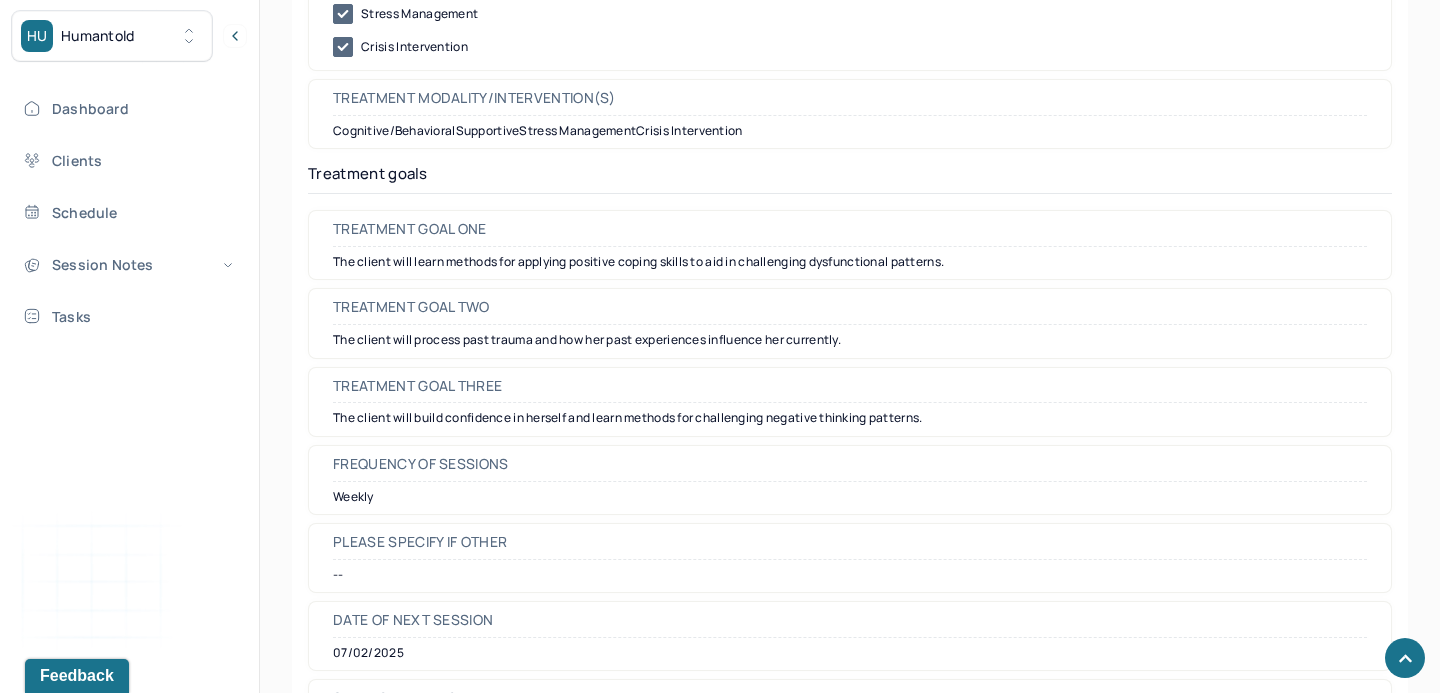 click on "The client will build confidence in herself and learn methods for challenging negative thinking patterns." at bounding box center [850, 418] 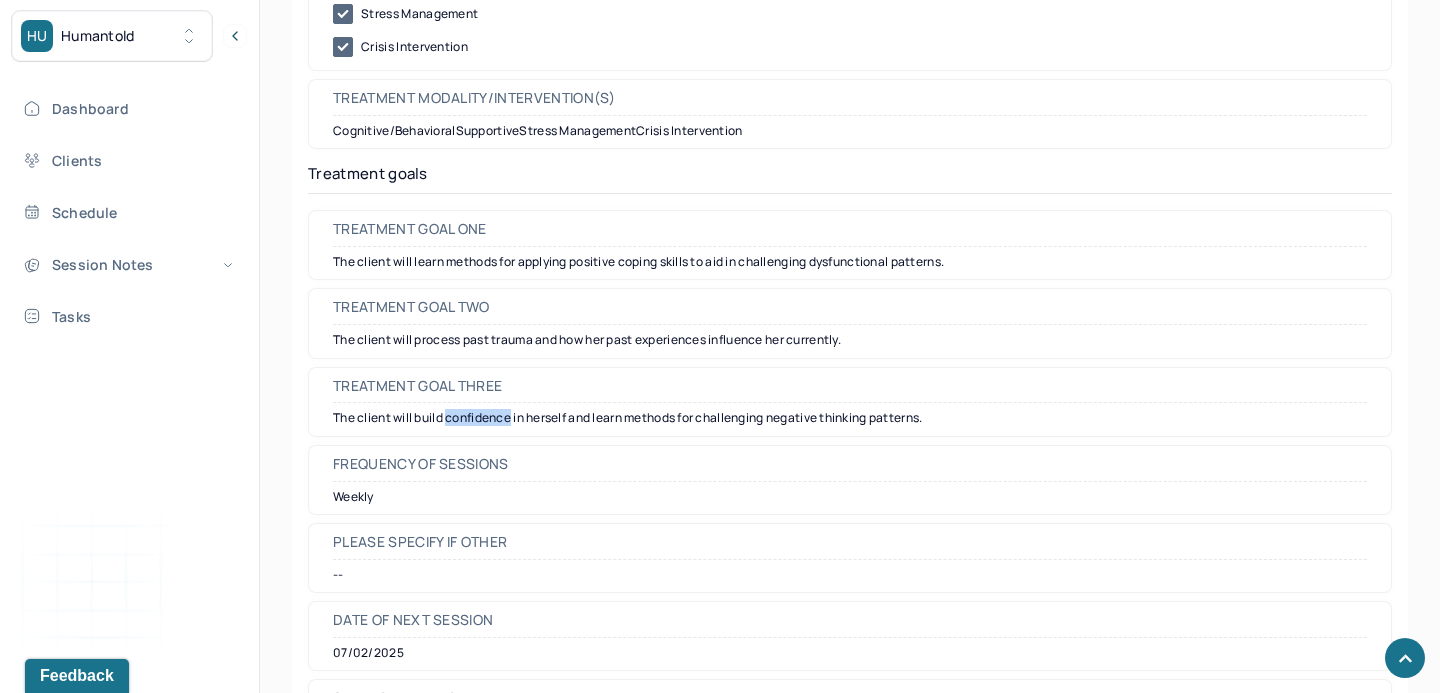 click on "The client will build confidence in herself and learn methods for challenging negative thinking patterns." at bounding box center (850, 418) 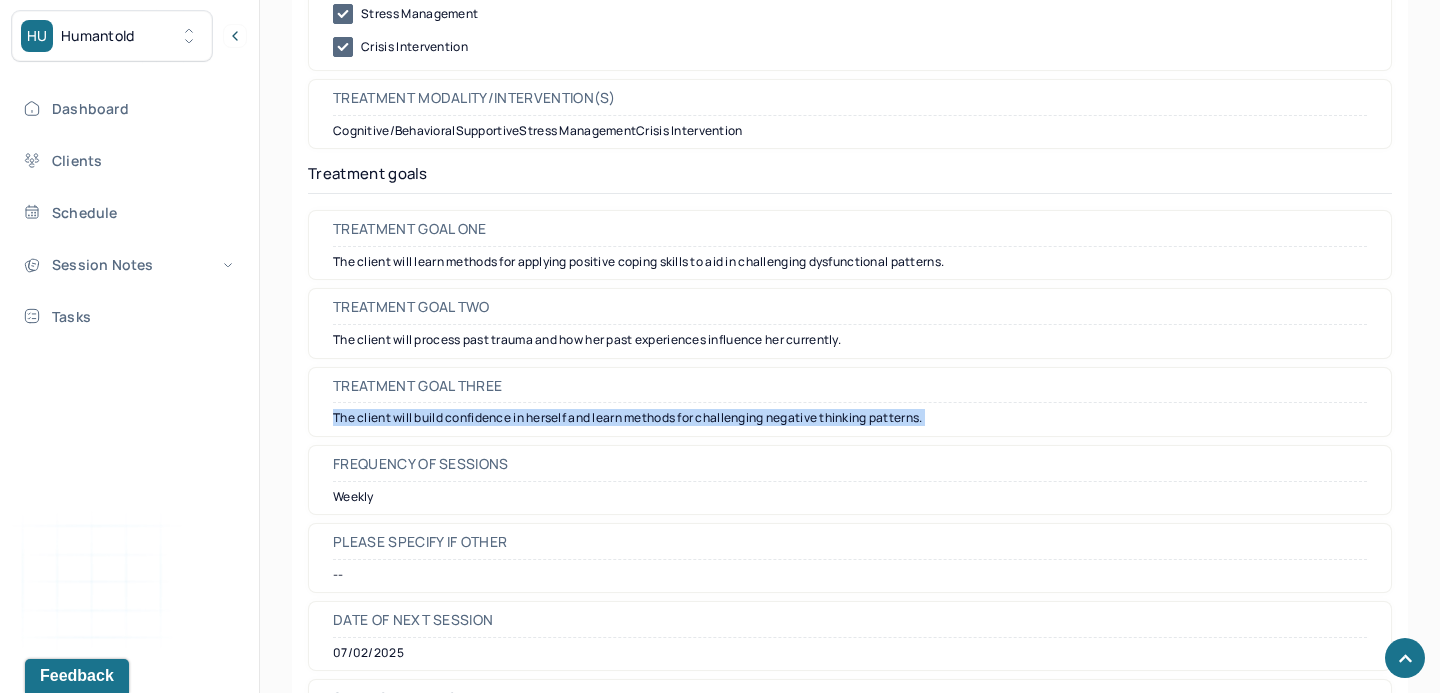 click on "The client will build confidence in herself and learn methods for challenging negative thinking patterns." at bounding box center [850, 418] 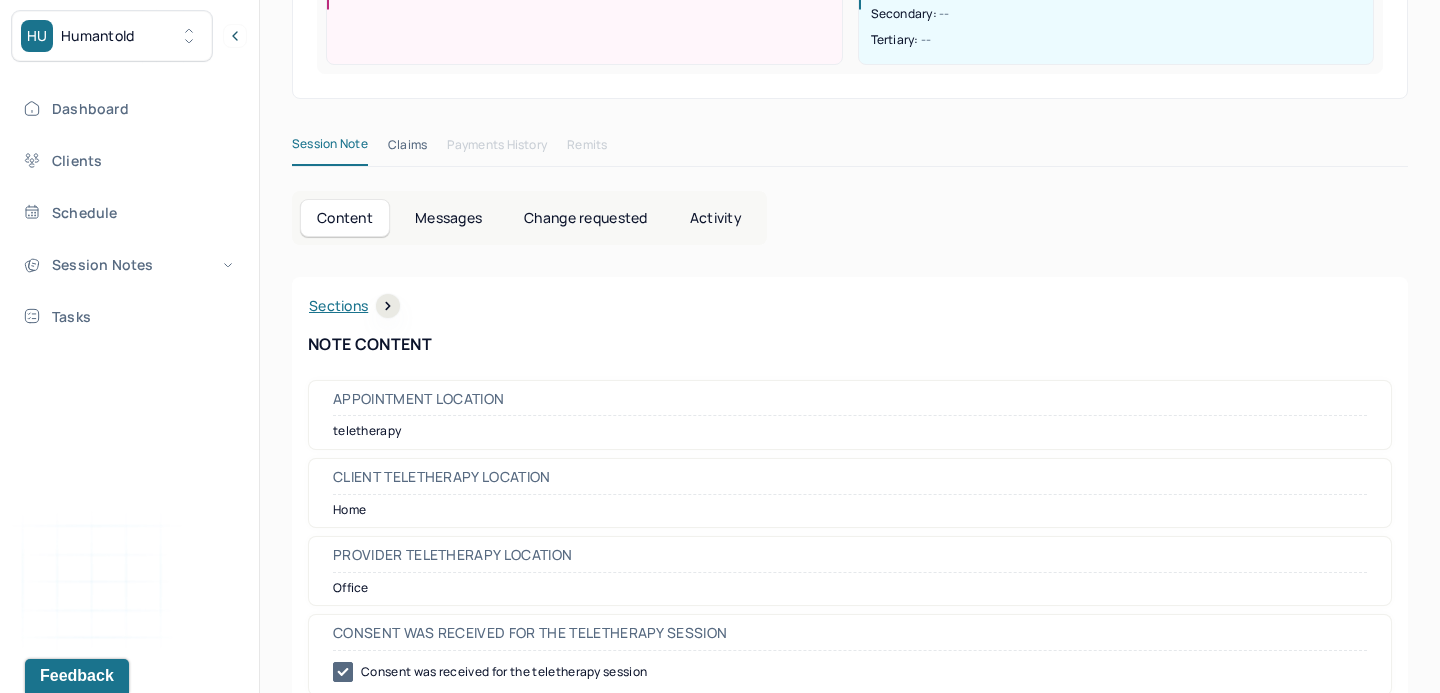 scroll, scrollTop: 0, scrollLeft: 0, axis: both 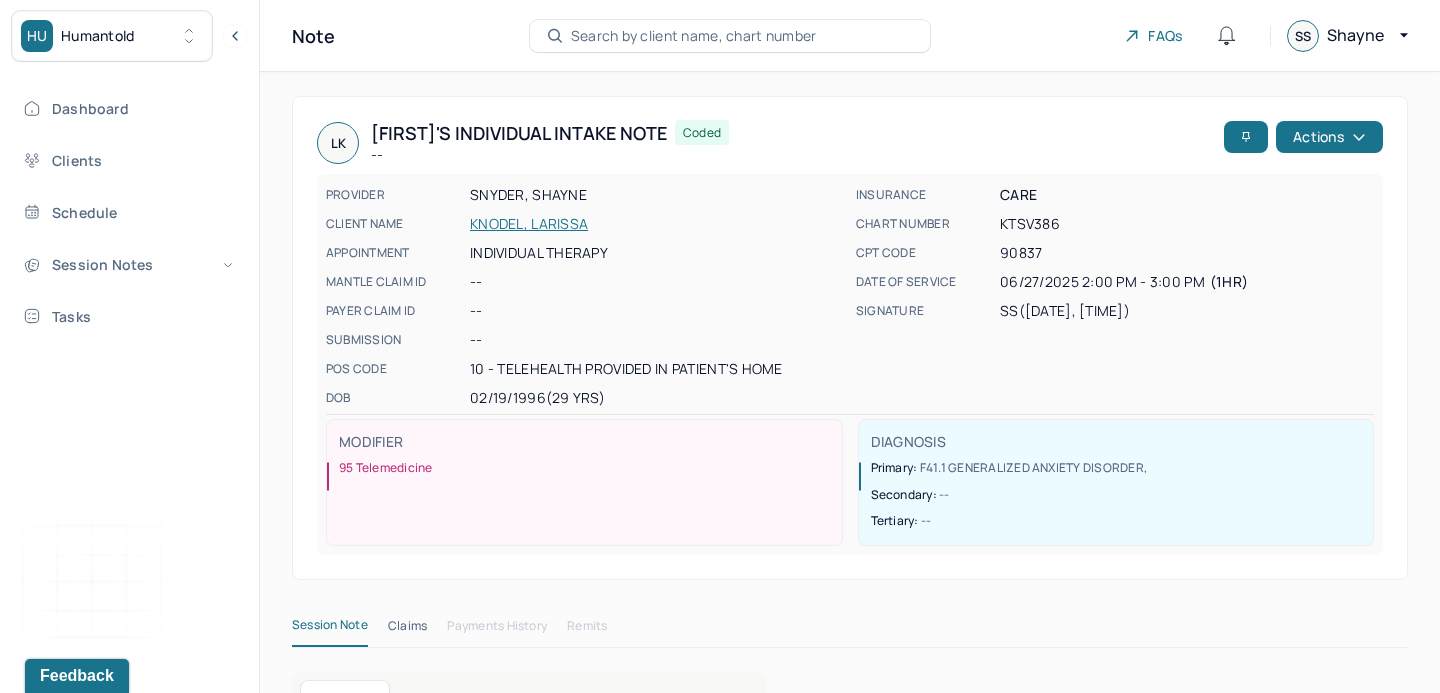 click on "KNODEL, LARISSA" at bounding box center [657, 224] 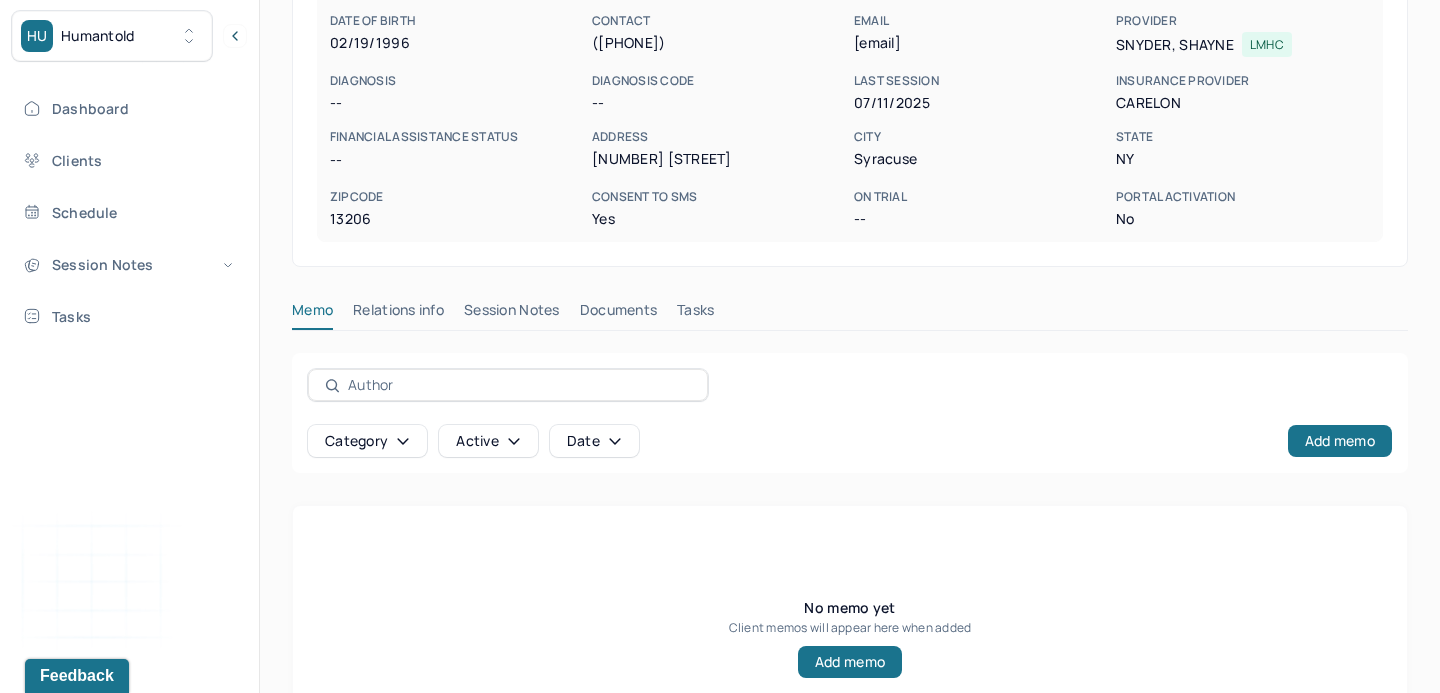scroll, scrollTop: 304, scrollLeft: 0, axis: vertical 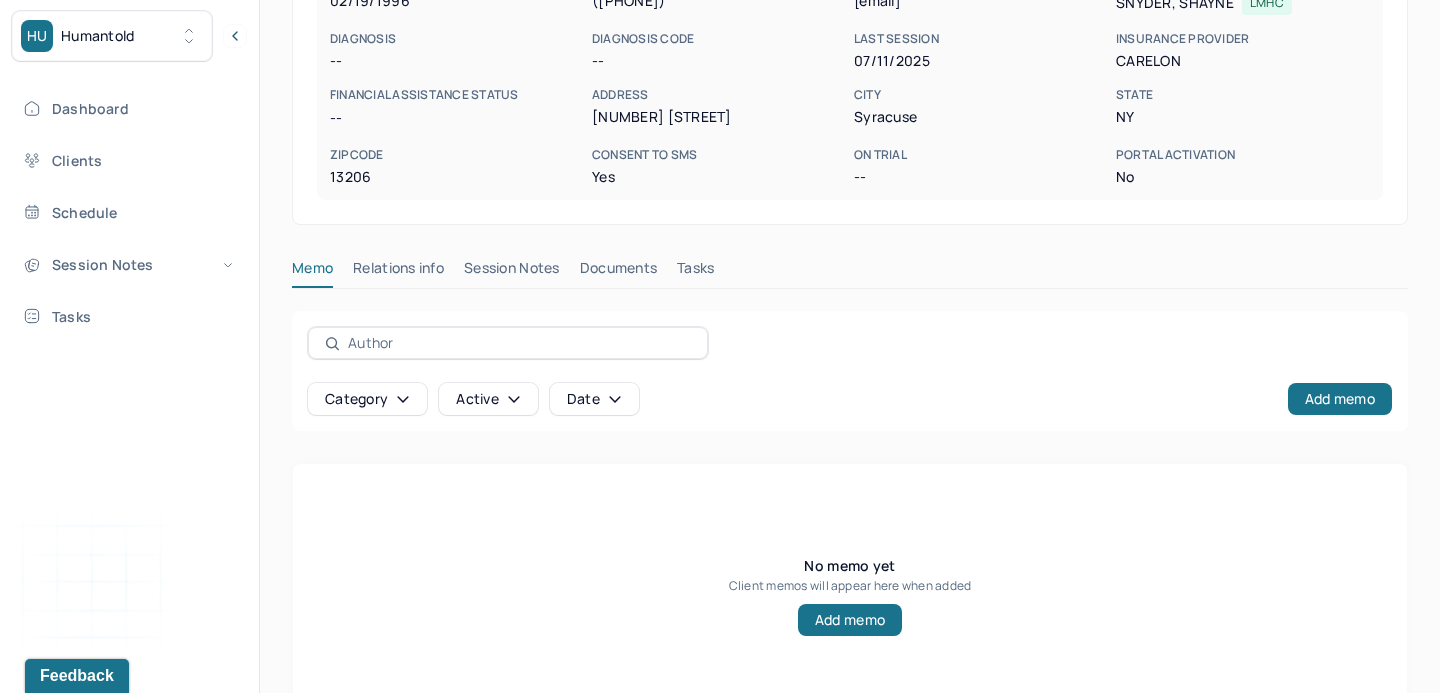 click on "Session Notes" at bounding box center [512, 272] 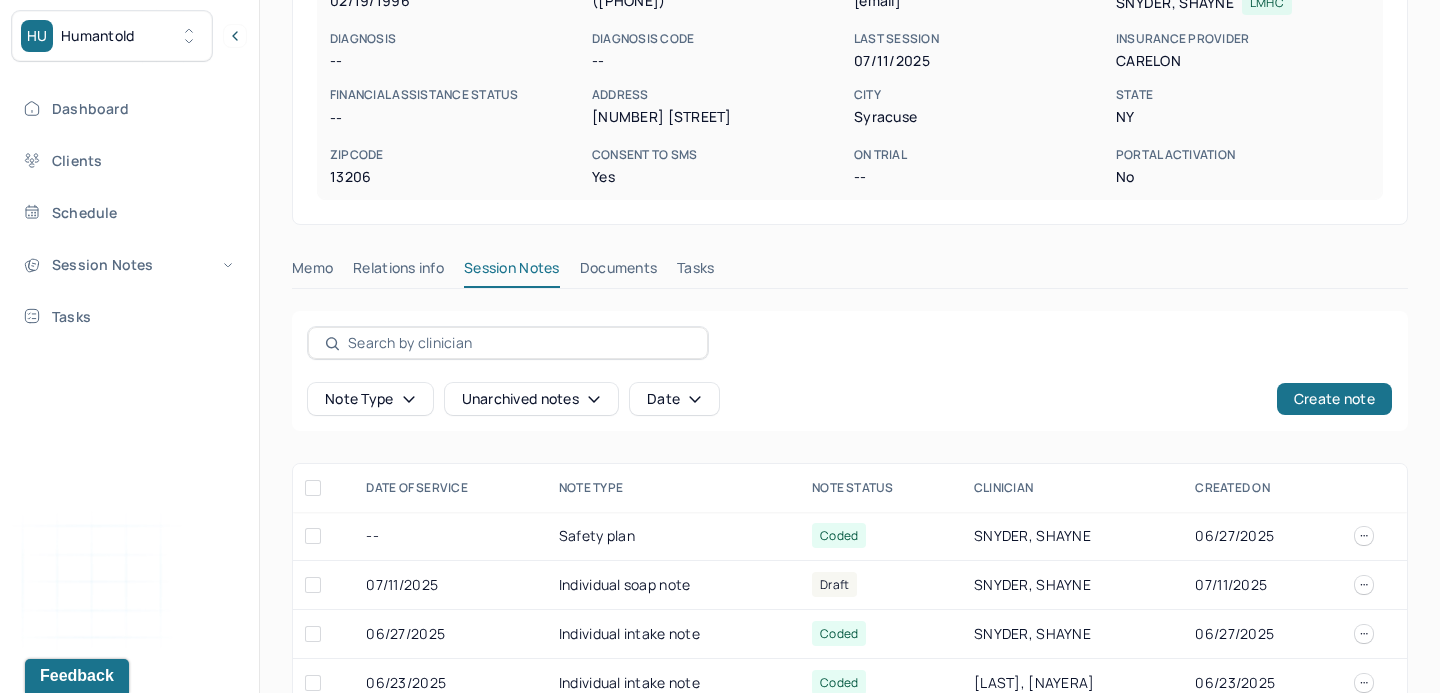scroll, scrollTop: 344, scrollLeft: 0, axis: vertical 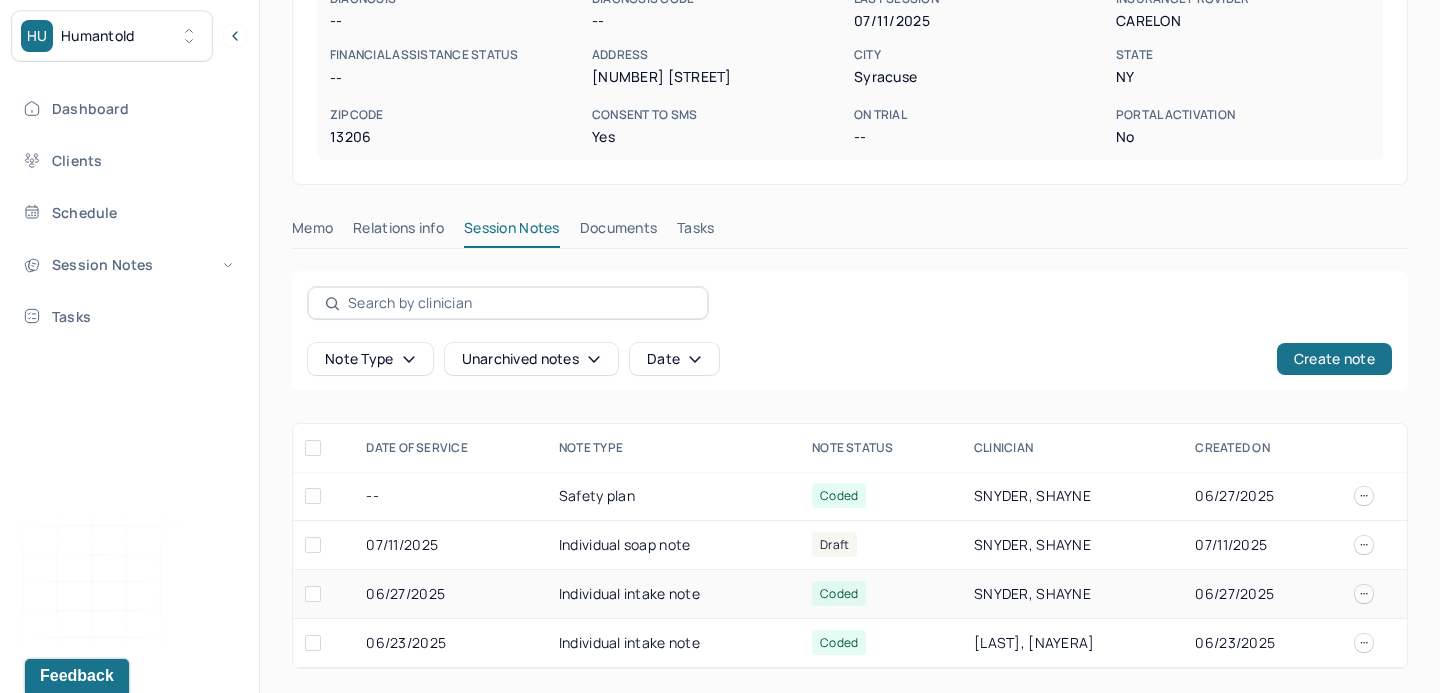 click on "Individual intake note" at bounding box center (673, 594) 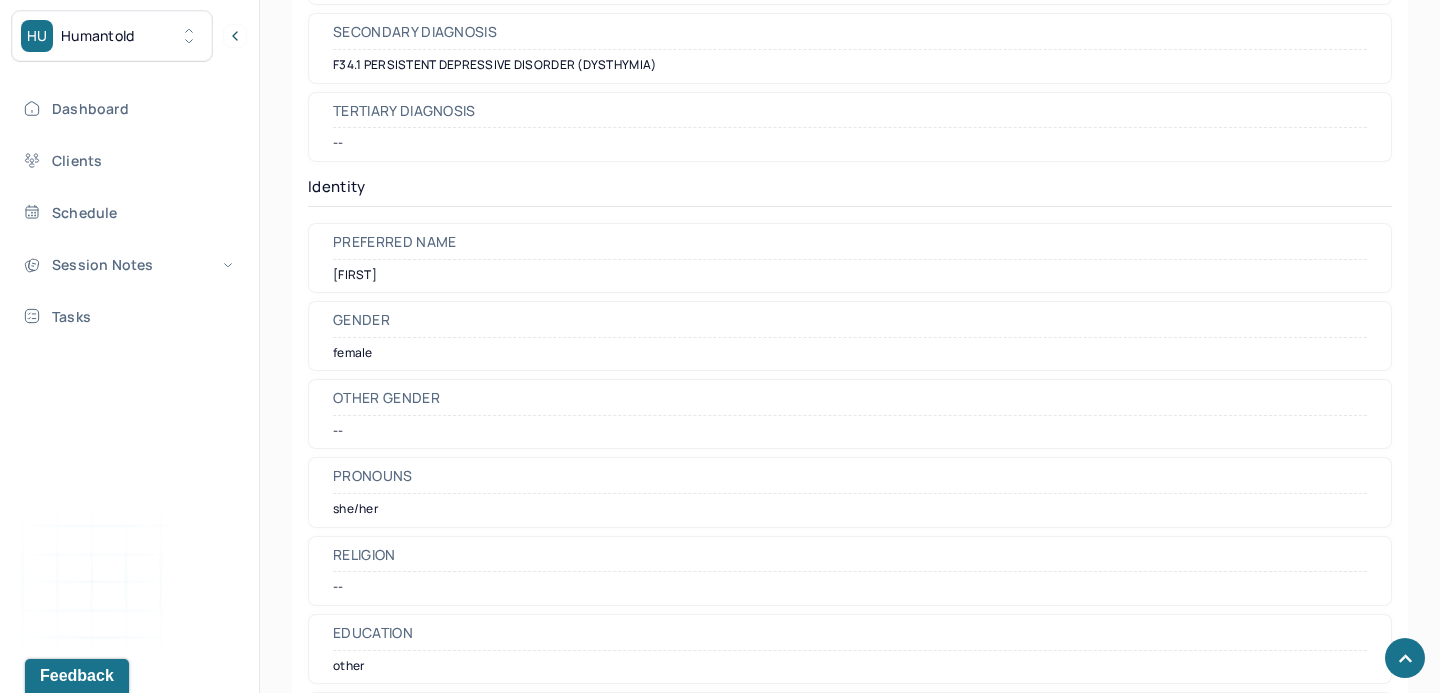 scroll, scrollTop: 0, scrollLeft: 0, axis: both 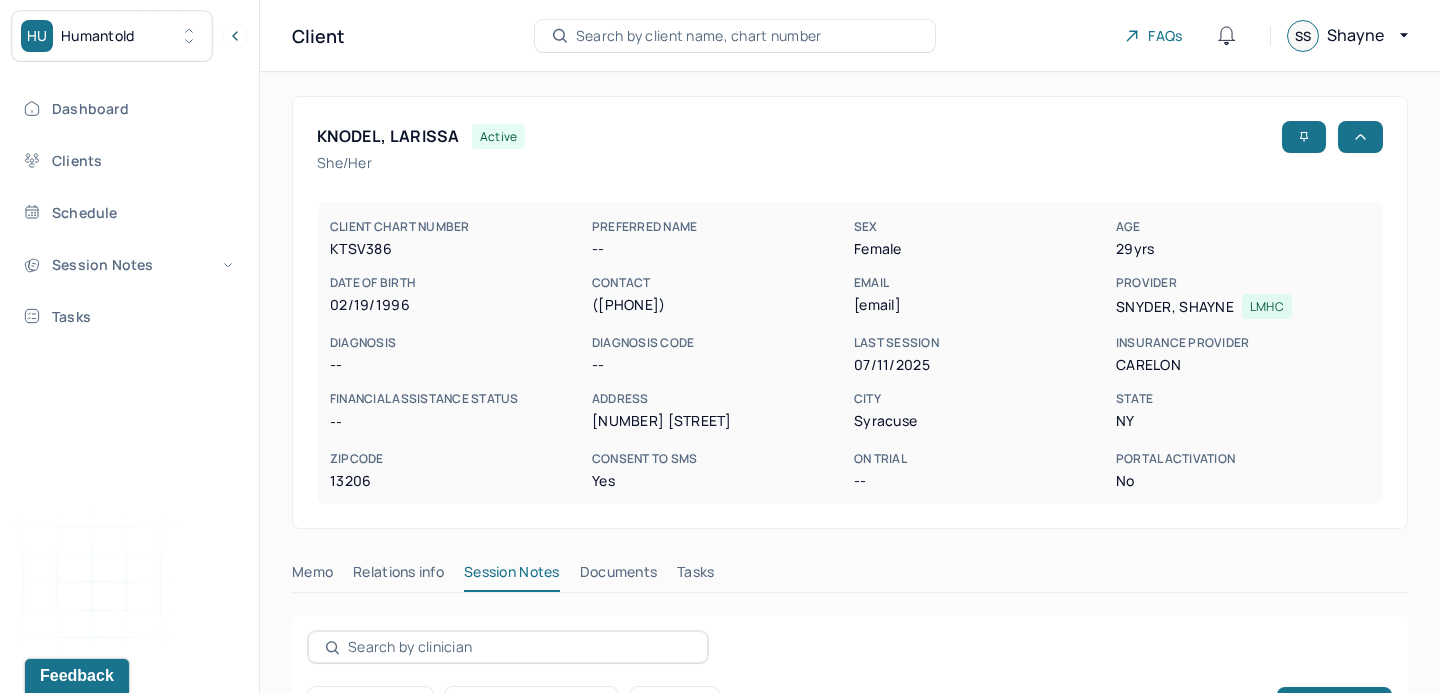 click on "Search by client name, chart number" at bounding box center (699, 36) 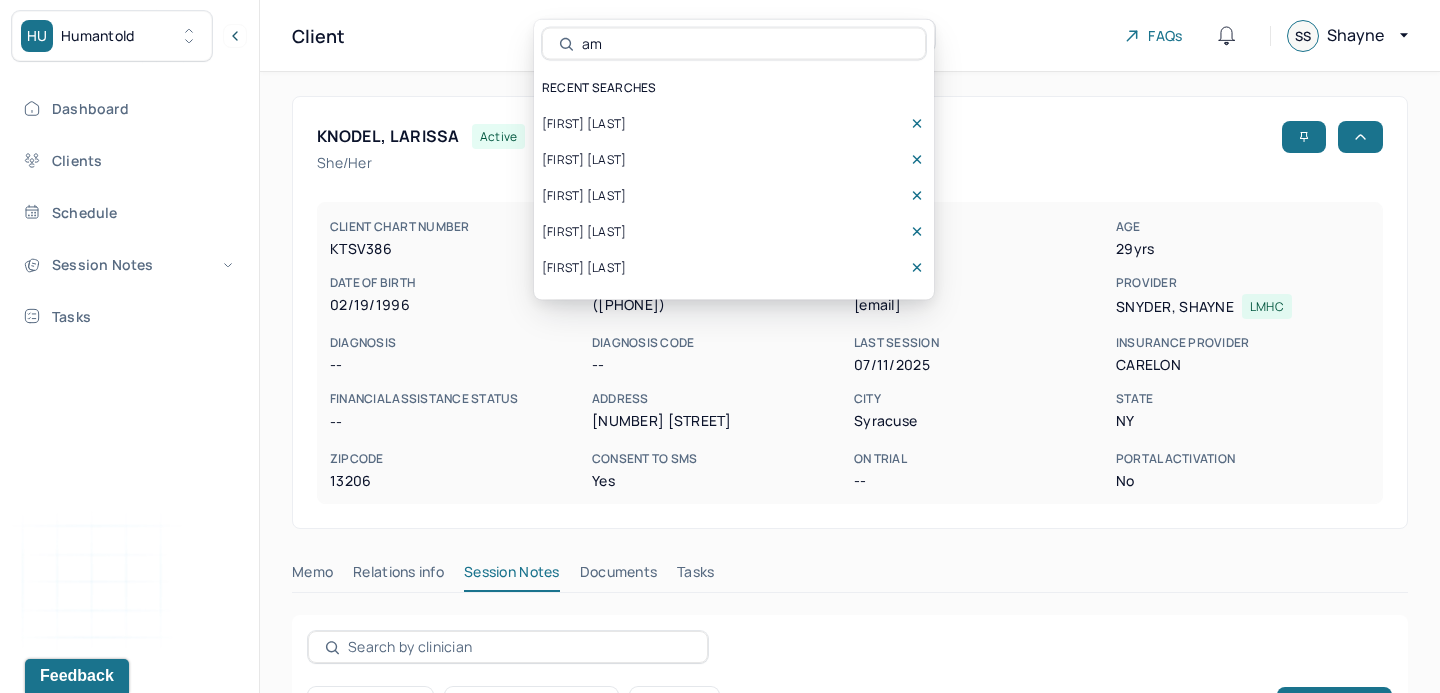 type on "a" 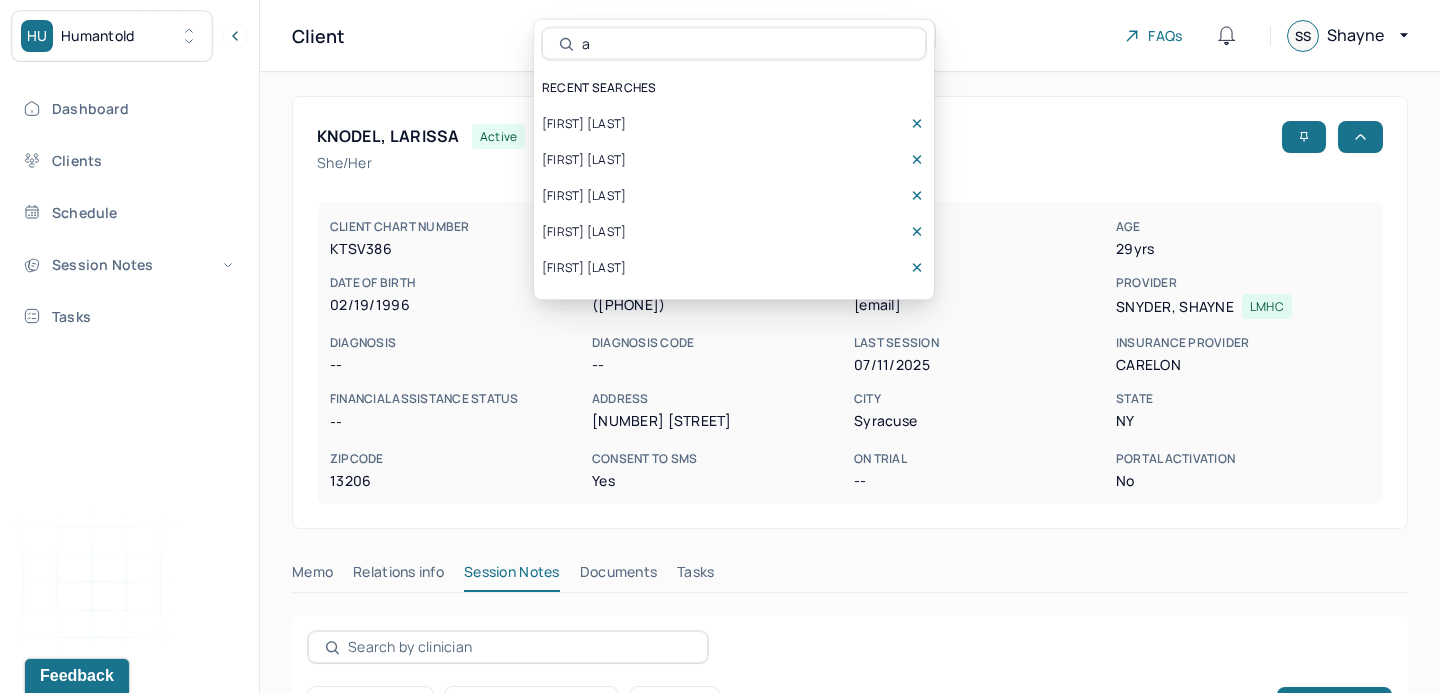 type 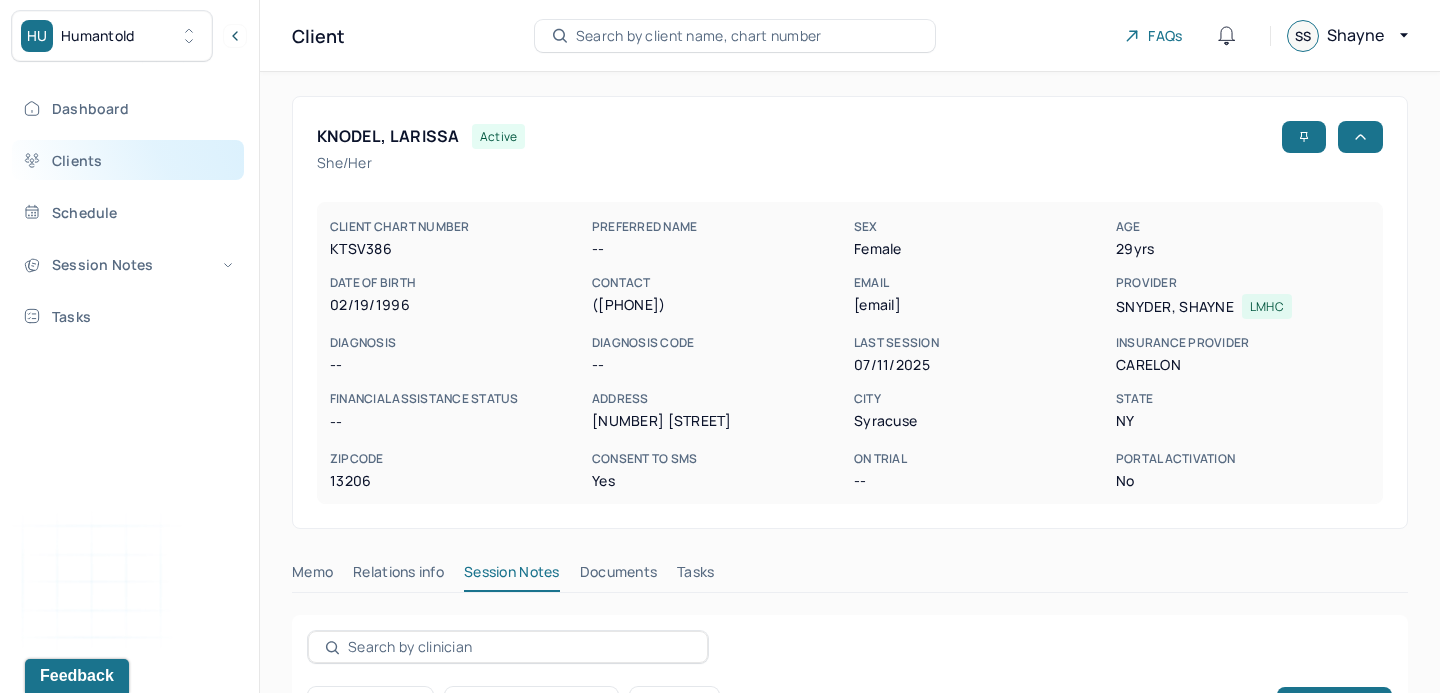 click on "Clients" at bounding box center (128, 160) 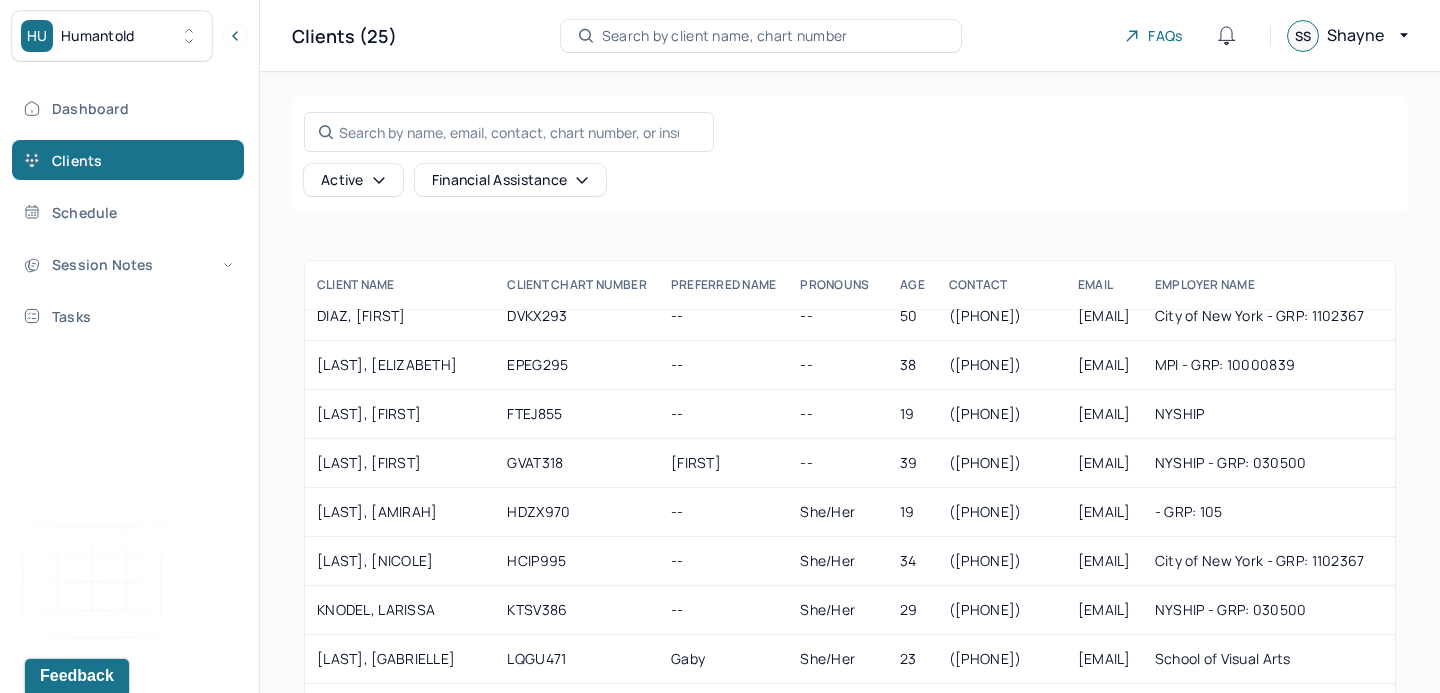 scroll, scrollTop: 222, scrollLeft: 0, axis: vertical 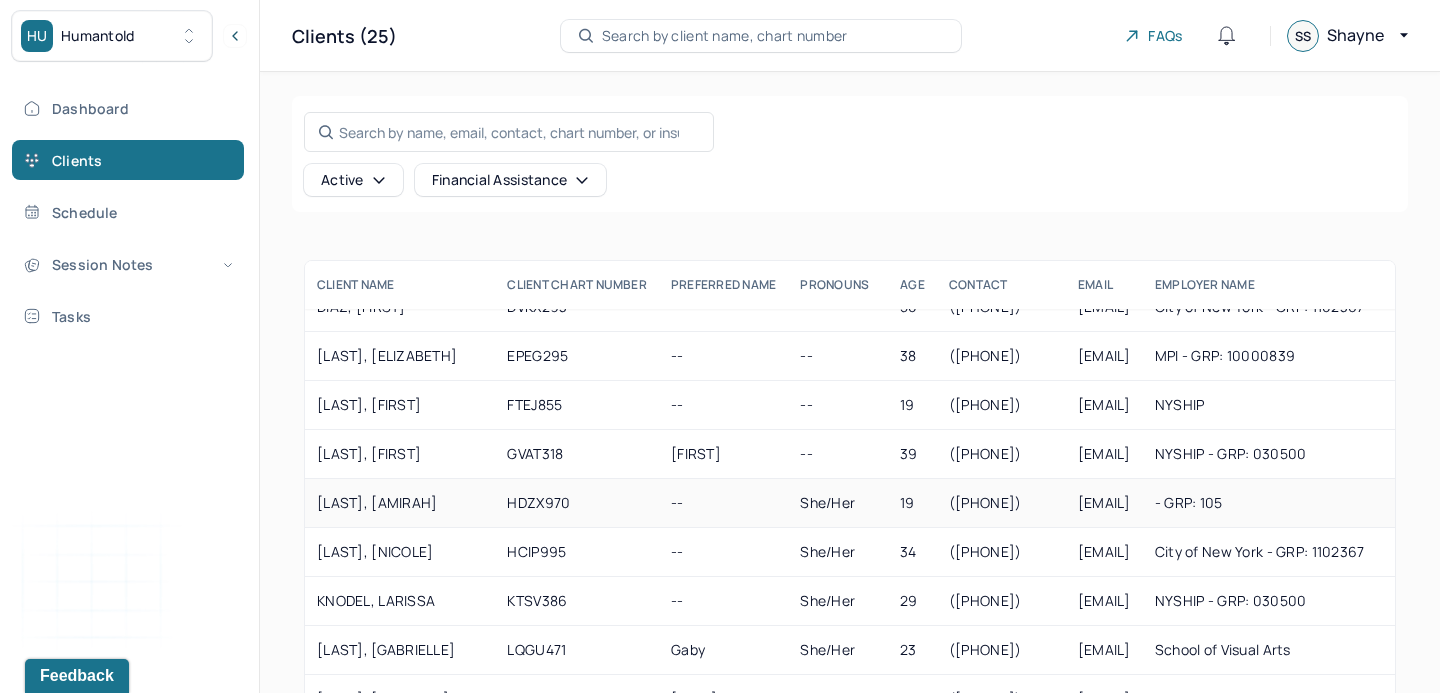 click on "[LAST], [AMIRAH]" at bounding box center [400, 503] 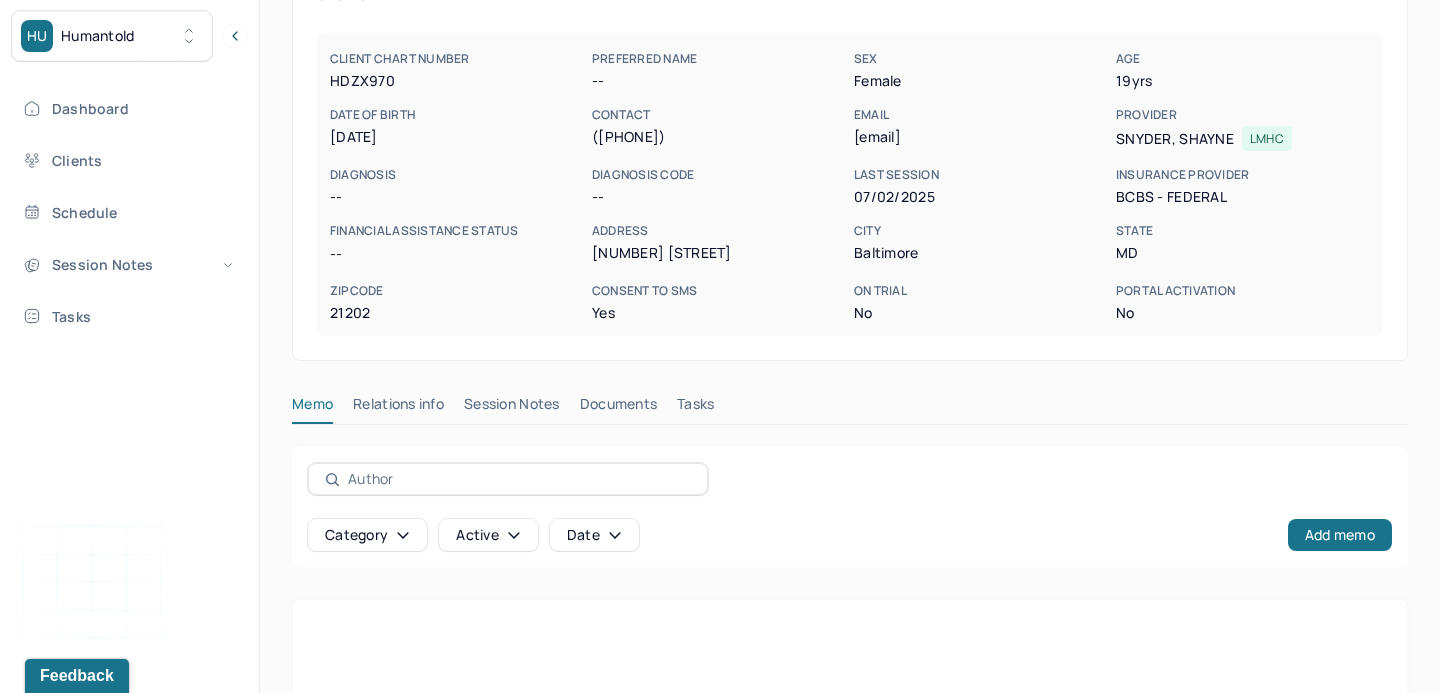click on "Session Notes" at bounding box center (512, 408) 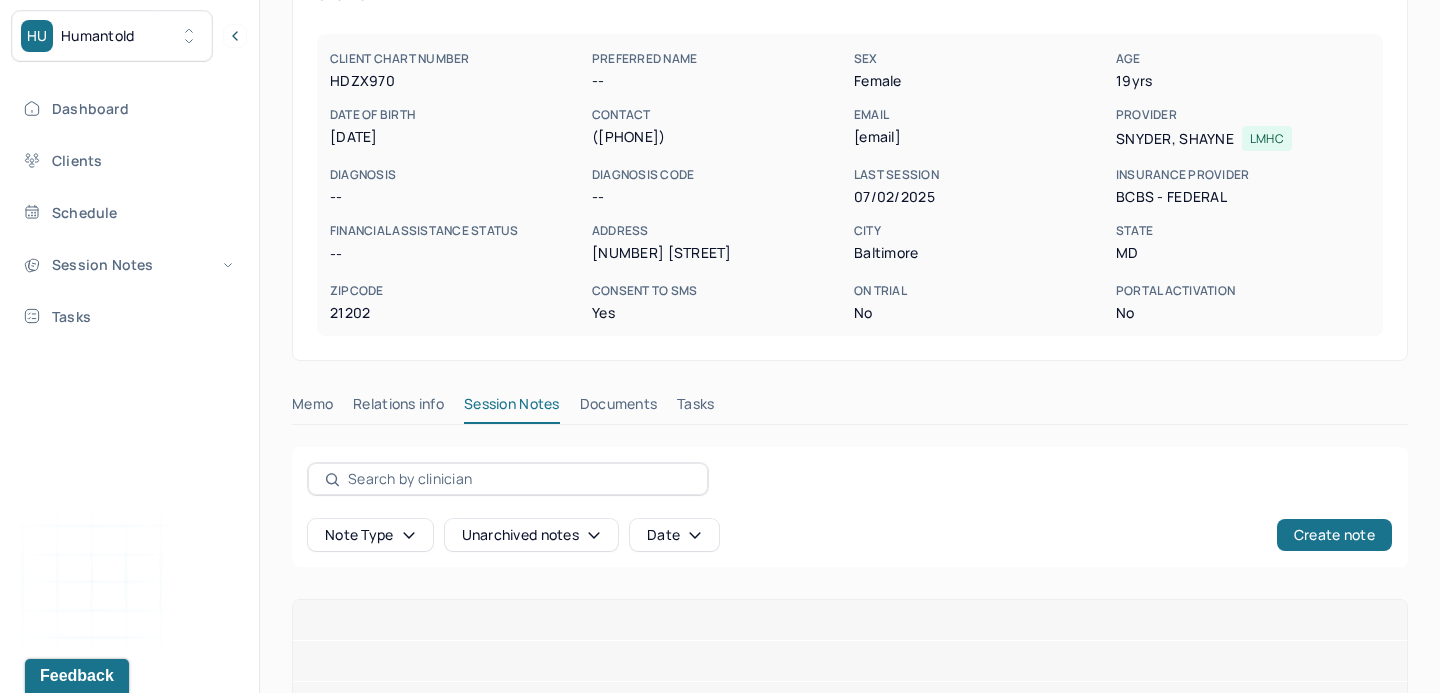 scroll, scrollTop: 295, scrollLeft: 0, axis: vertical 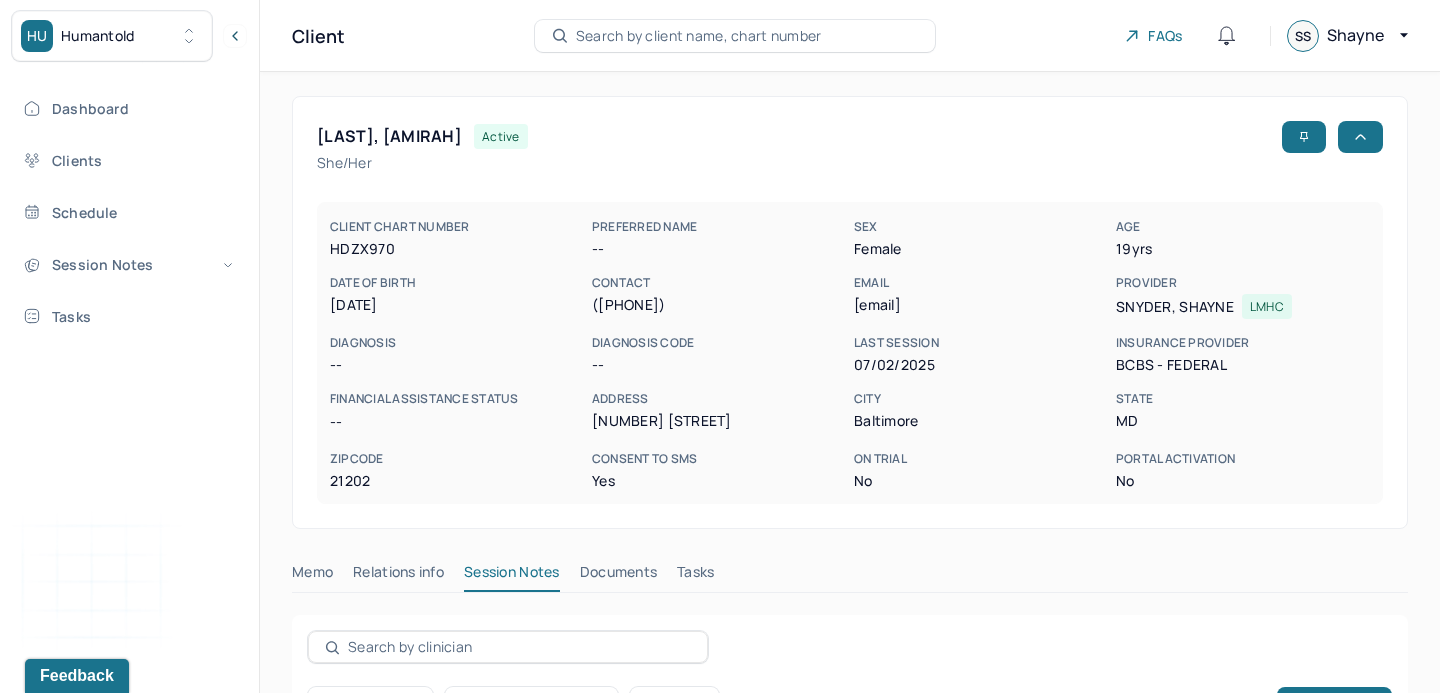click on "Search by client name, chart number" at bounding box center (699, 36) 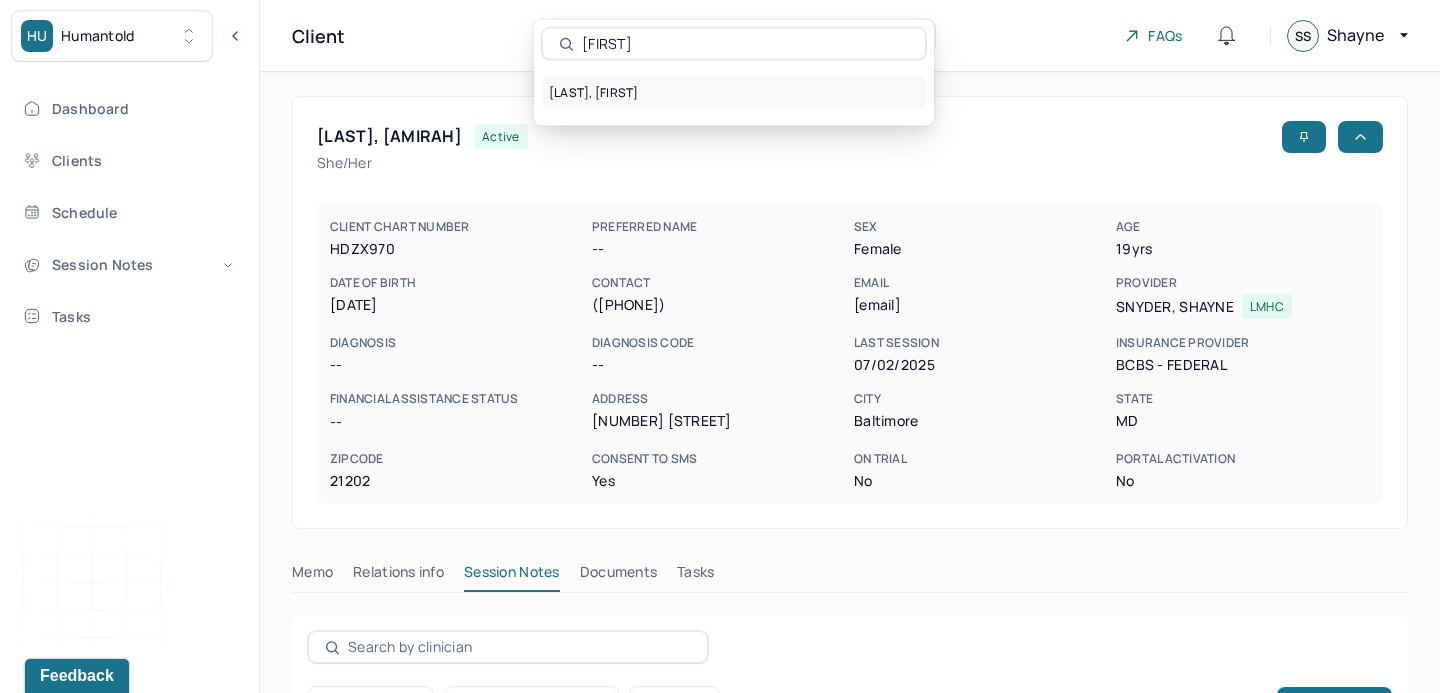 type on "[FIRST]" 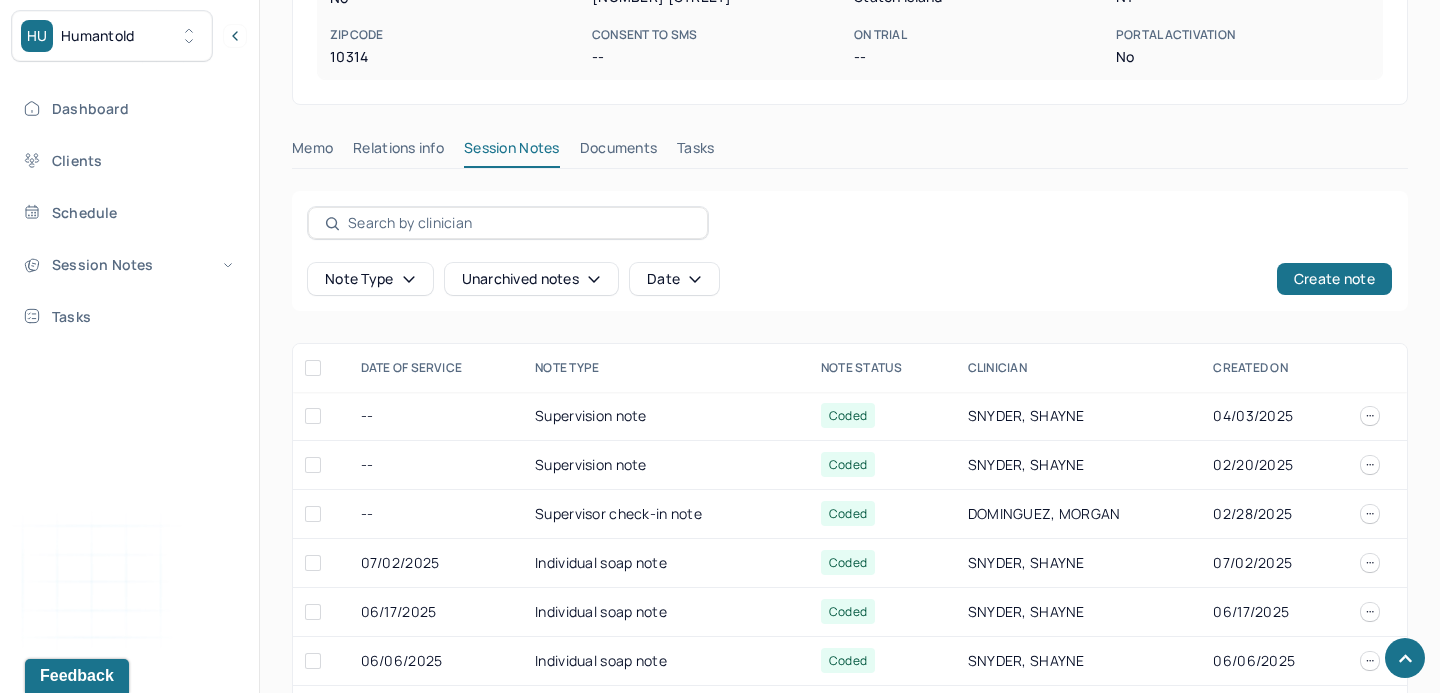 scroll, scrollTop: 653, scrollLeft: 0, axis: vertical 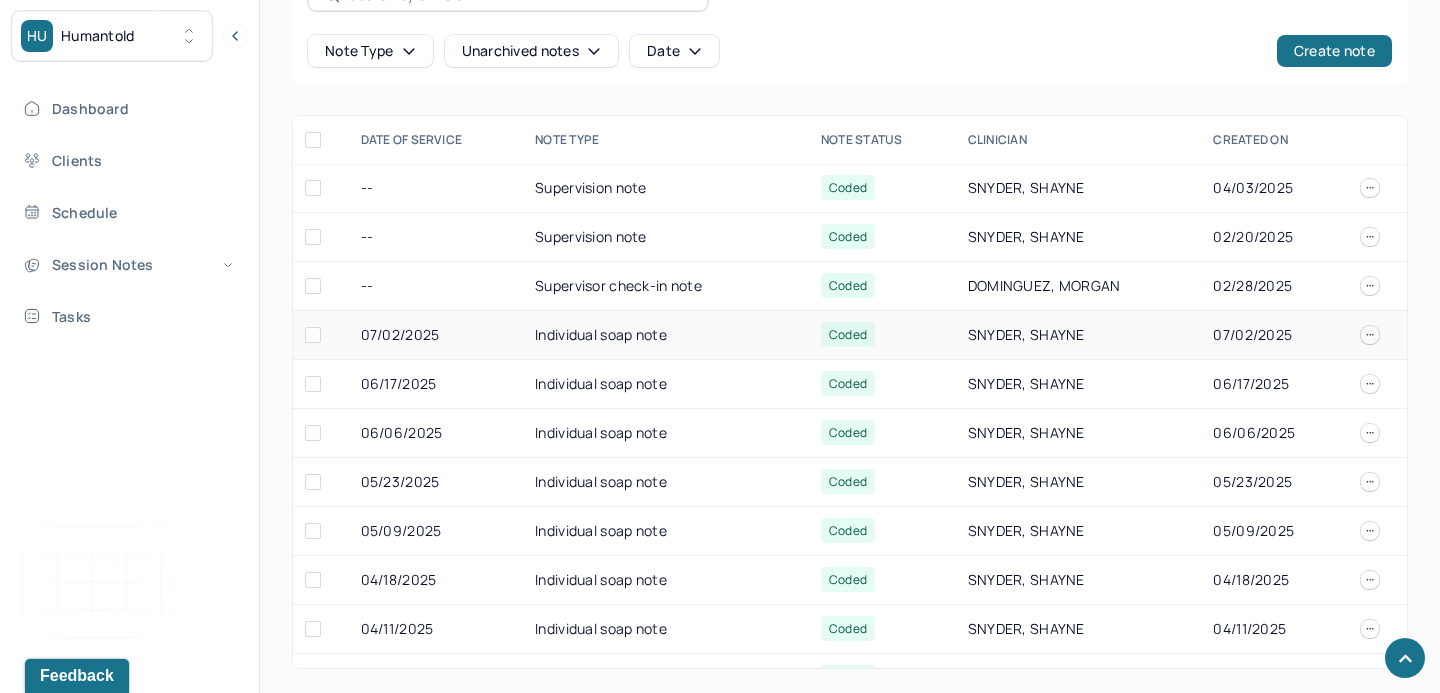 click on "Individual soap note" at bounding box center [666, 335] 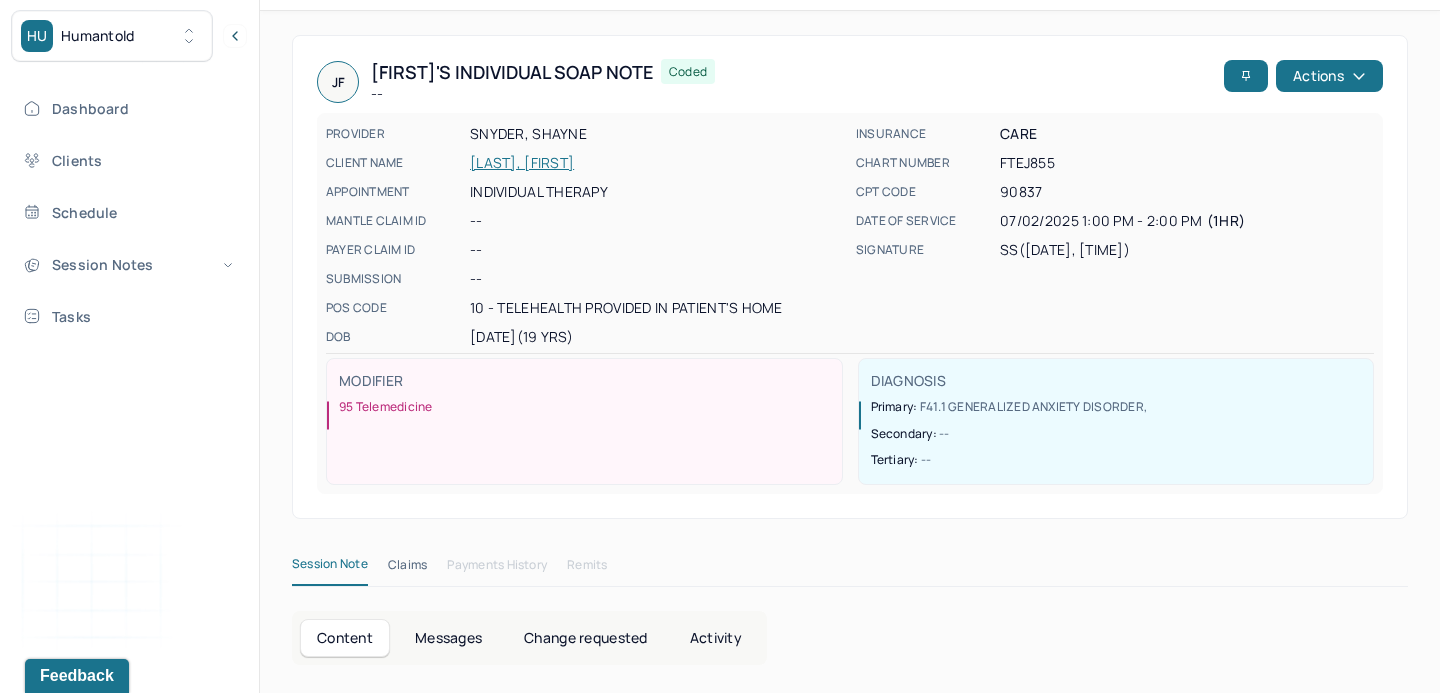 scroll, scrollTop: 0, scrollLeft: 0, axis: both 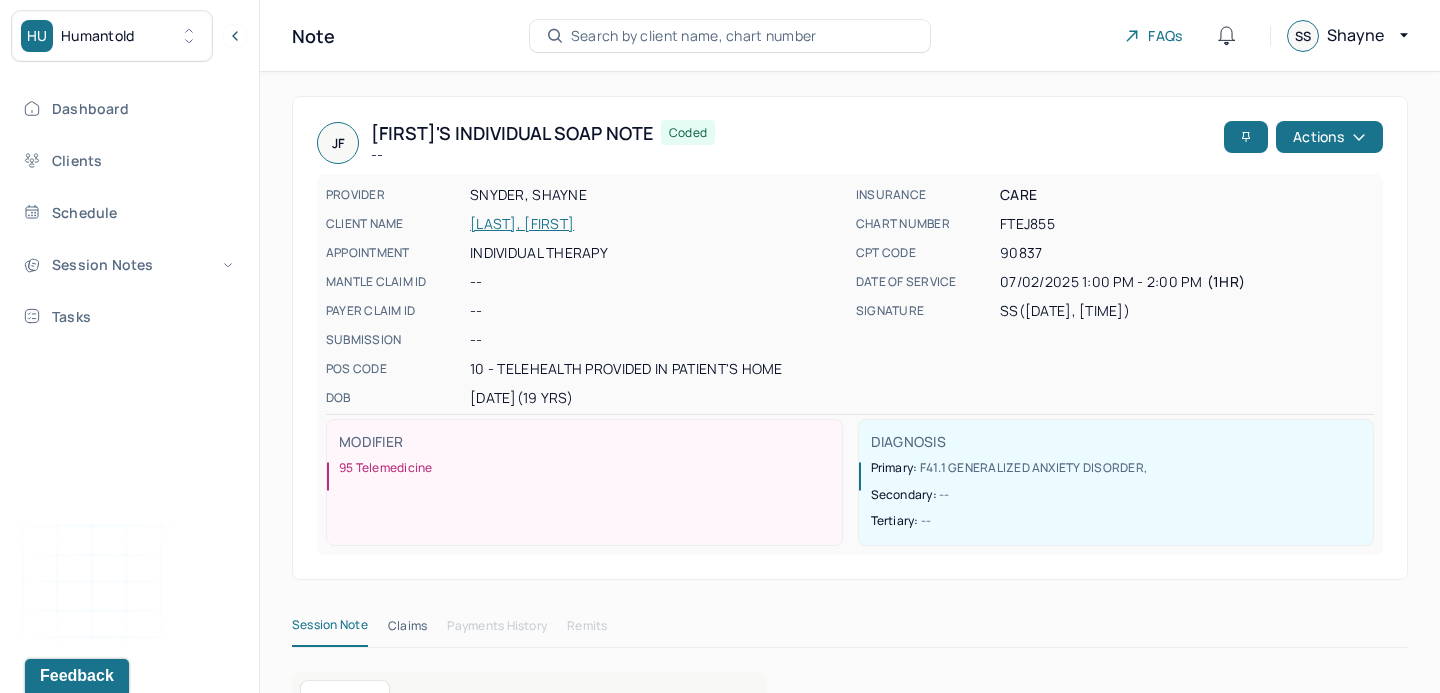 click on "Search by client name, chart number" at bounding box center (694, 36) 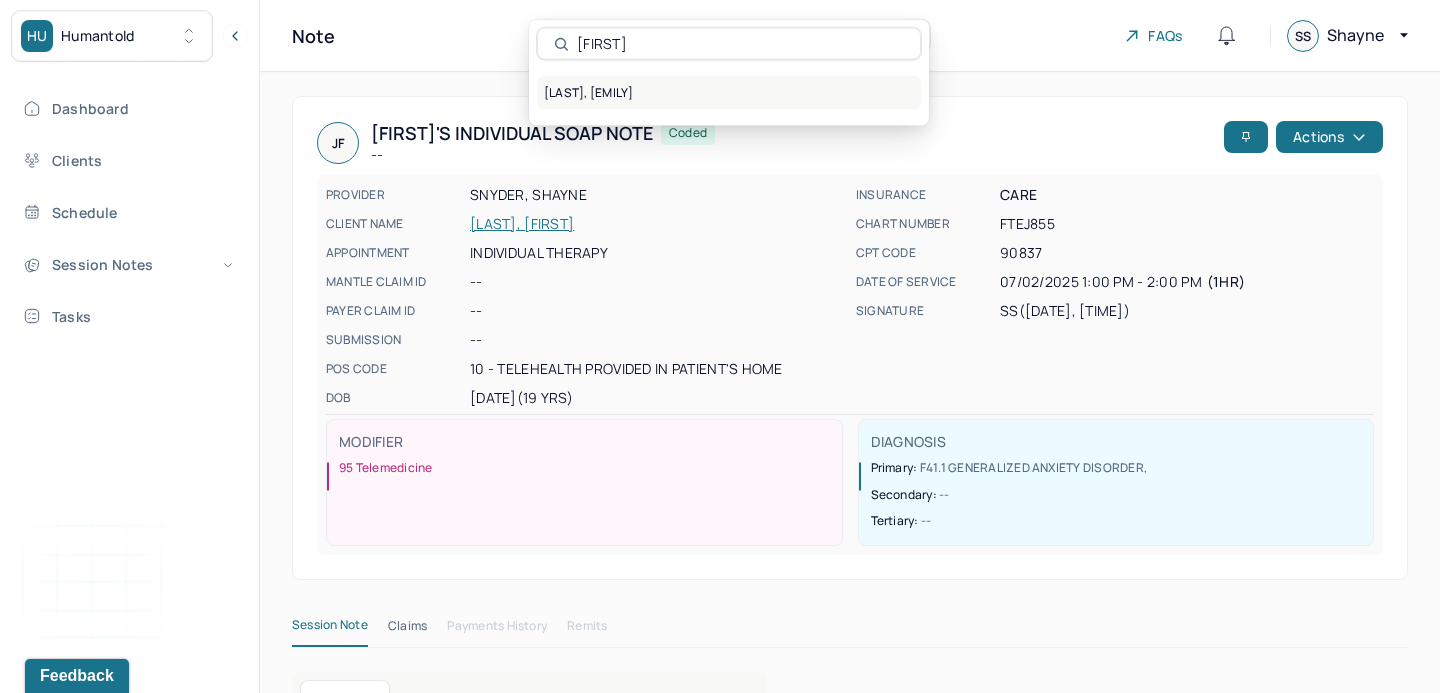 type on "[FIRST]" 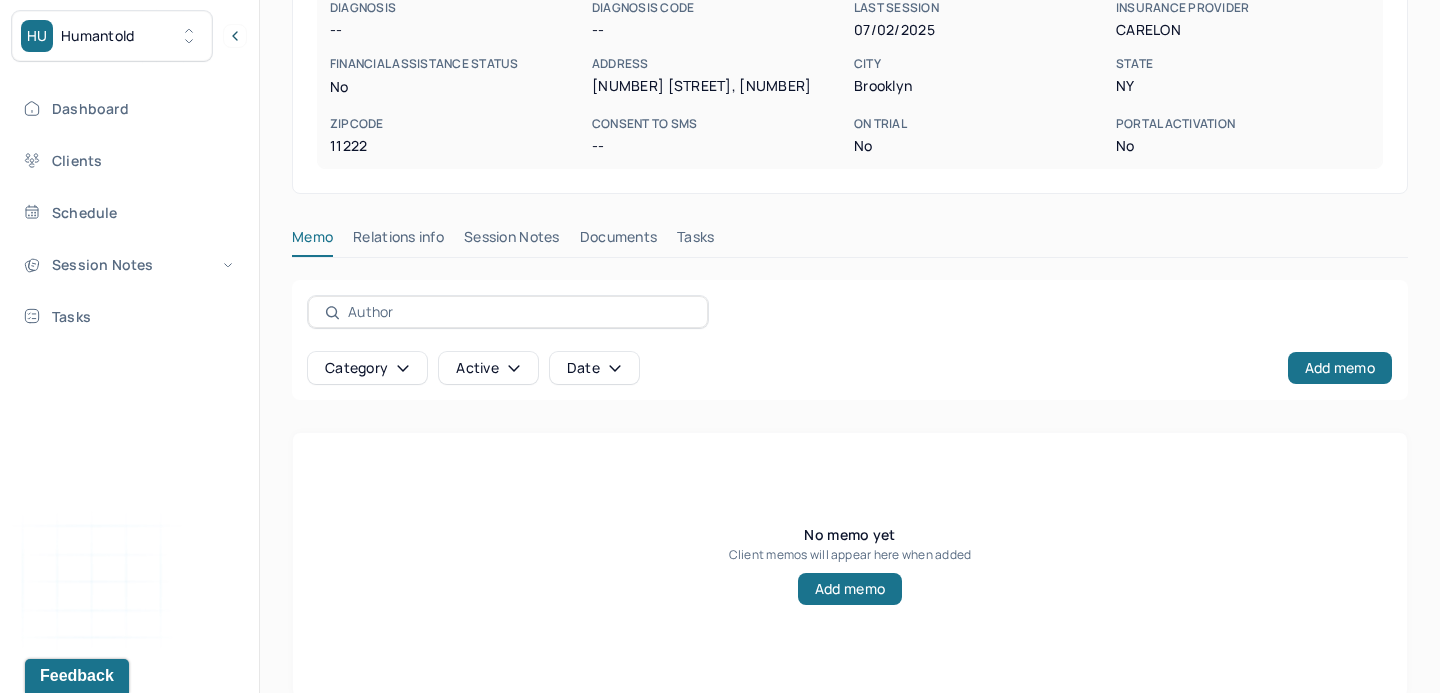 scroll, scrollTop: 364, scrollLeft: 0, axis: vertical 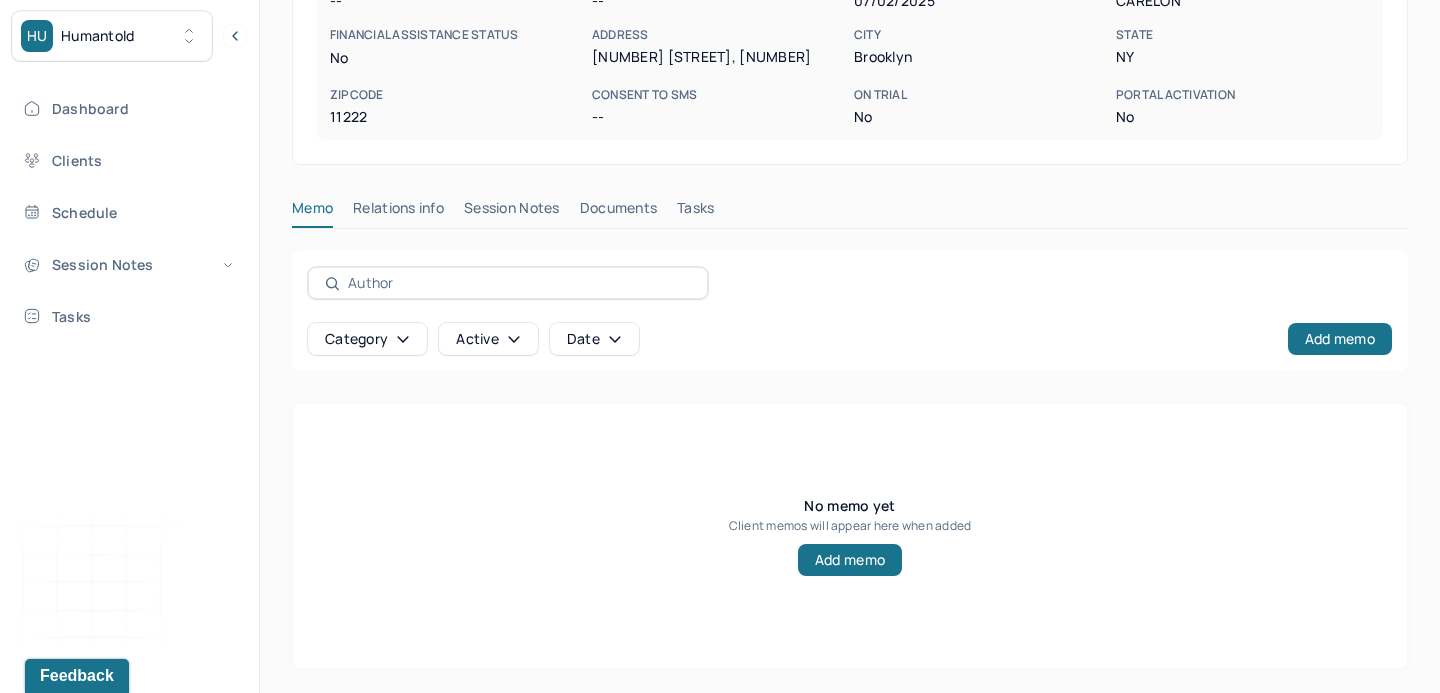 click on "Session Notes" at bounding box center [512, 212] 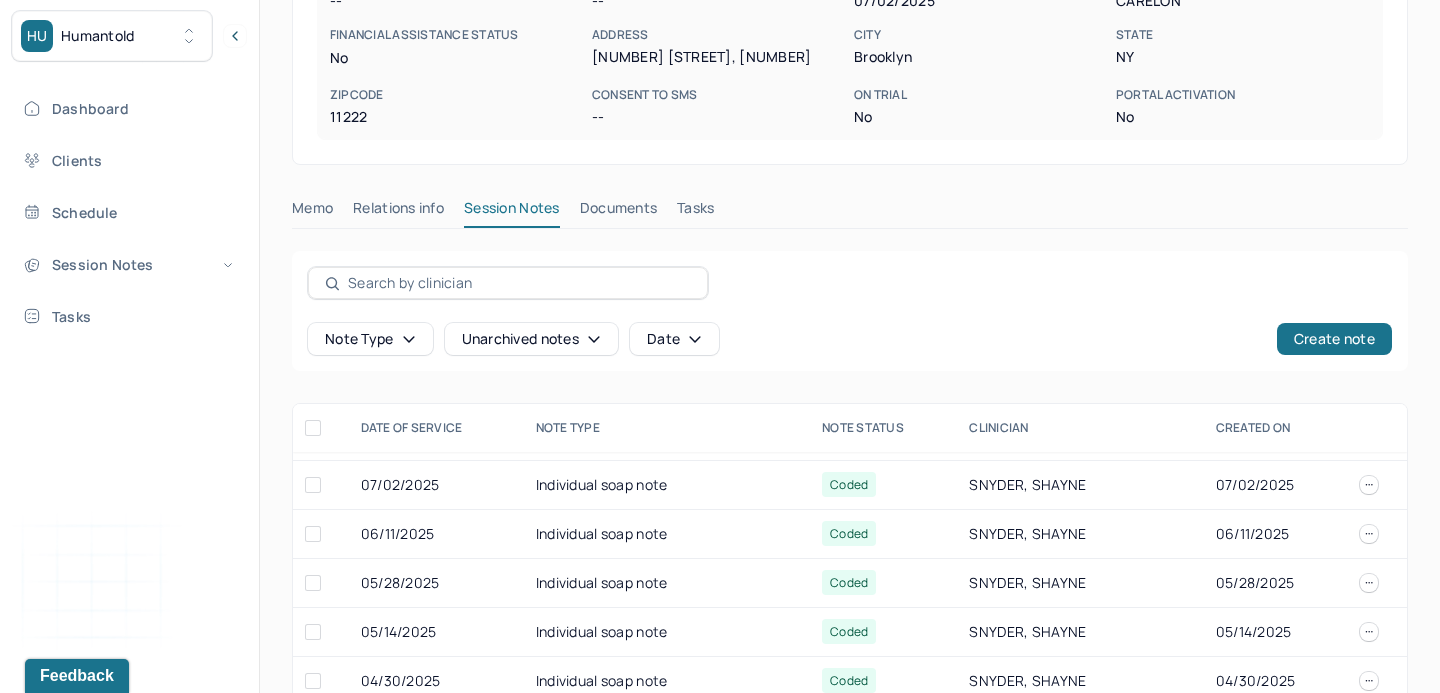 scroll, scrollTop: 123, scrollLeft: 0, axis: vertical 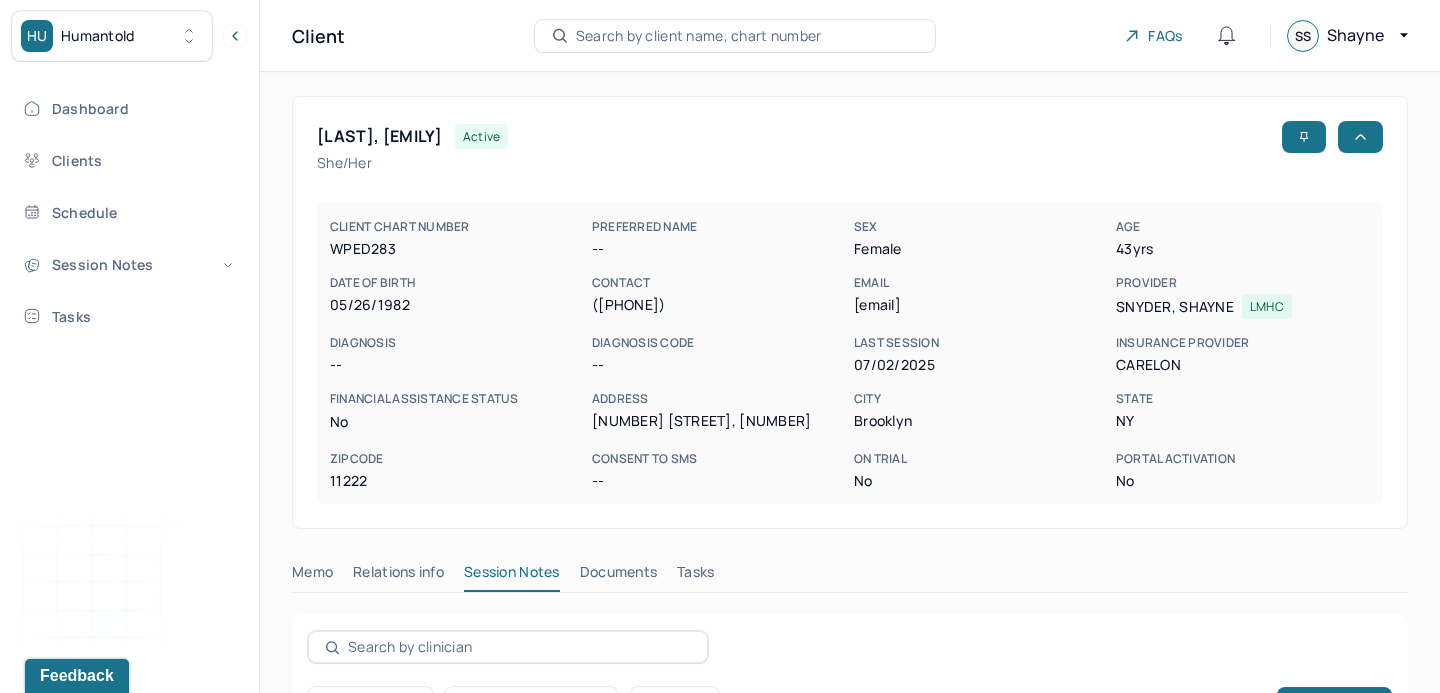 click on "Search by client name, chart number" at bounding box center [735, 36] 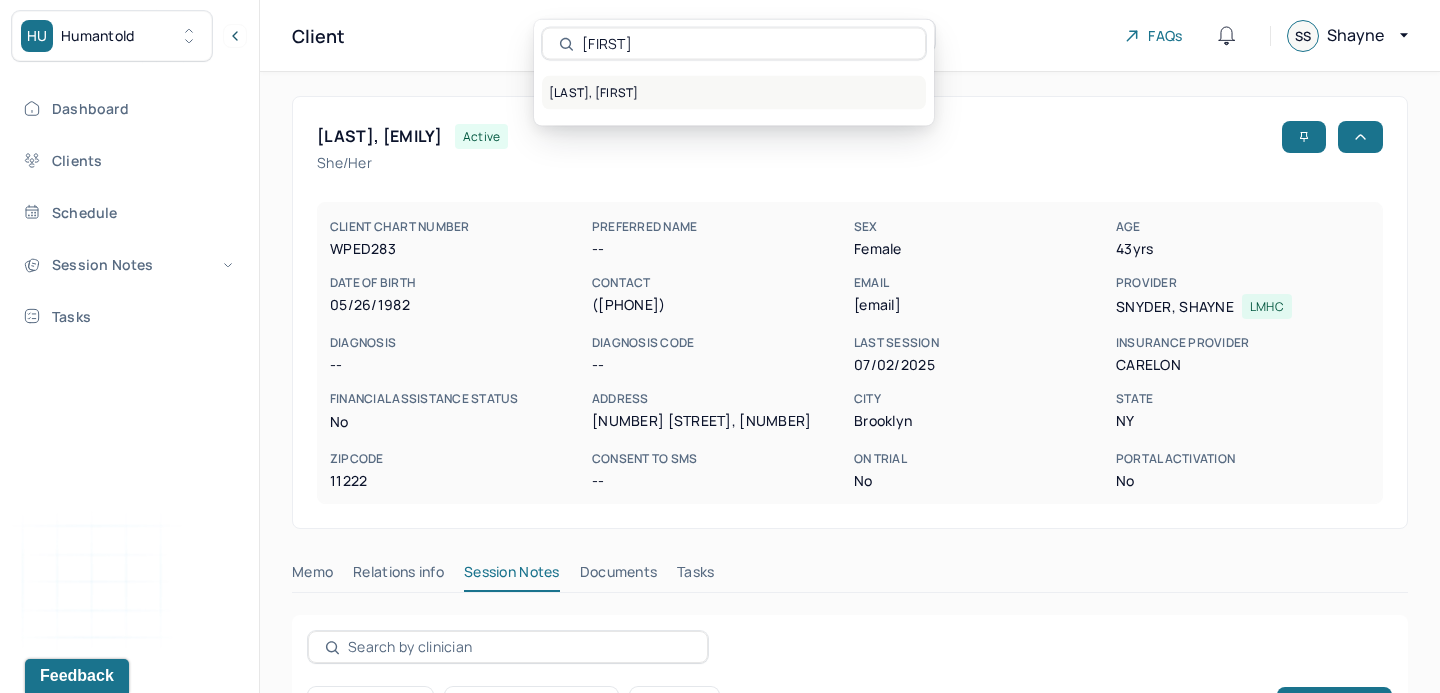 type on "[FIRST]" 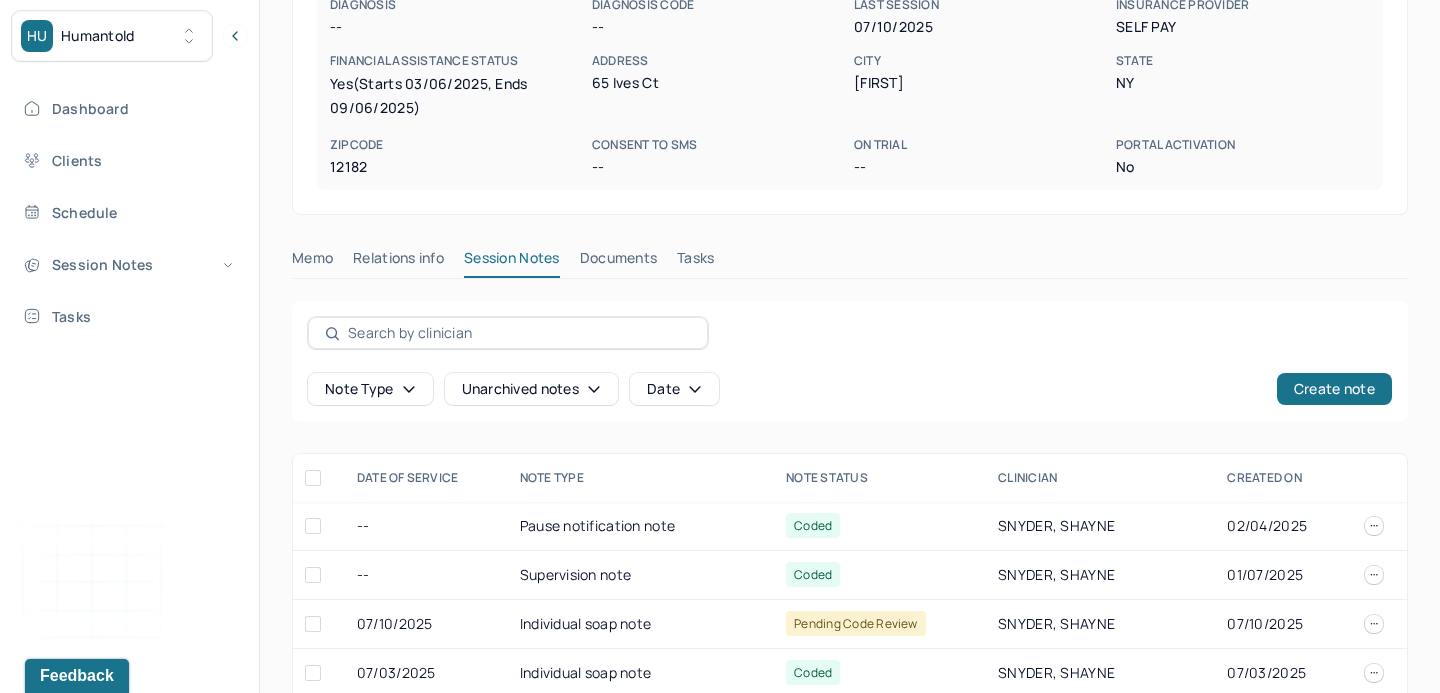 scroll, scrollTop: 361, scrollLeft: 0, axis: vertical 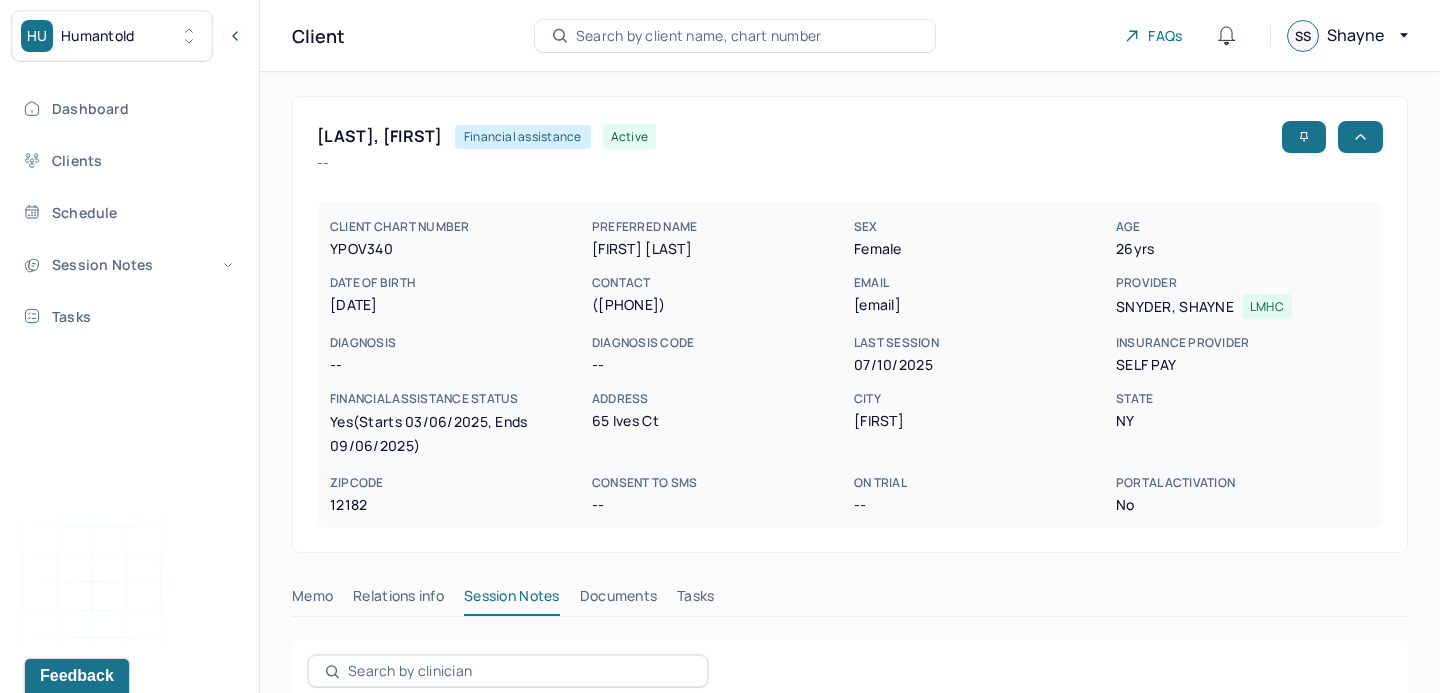 click on "Search by client name, chart number" at bounding box center (735, 36) 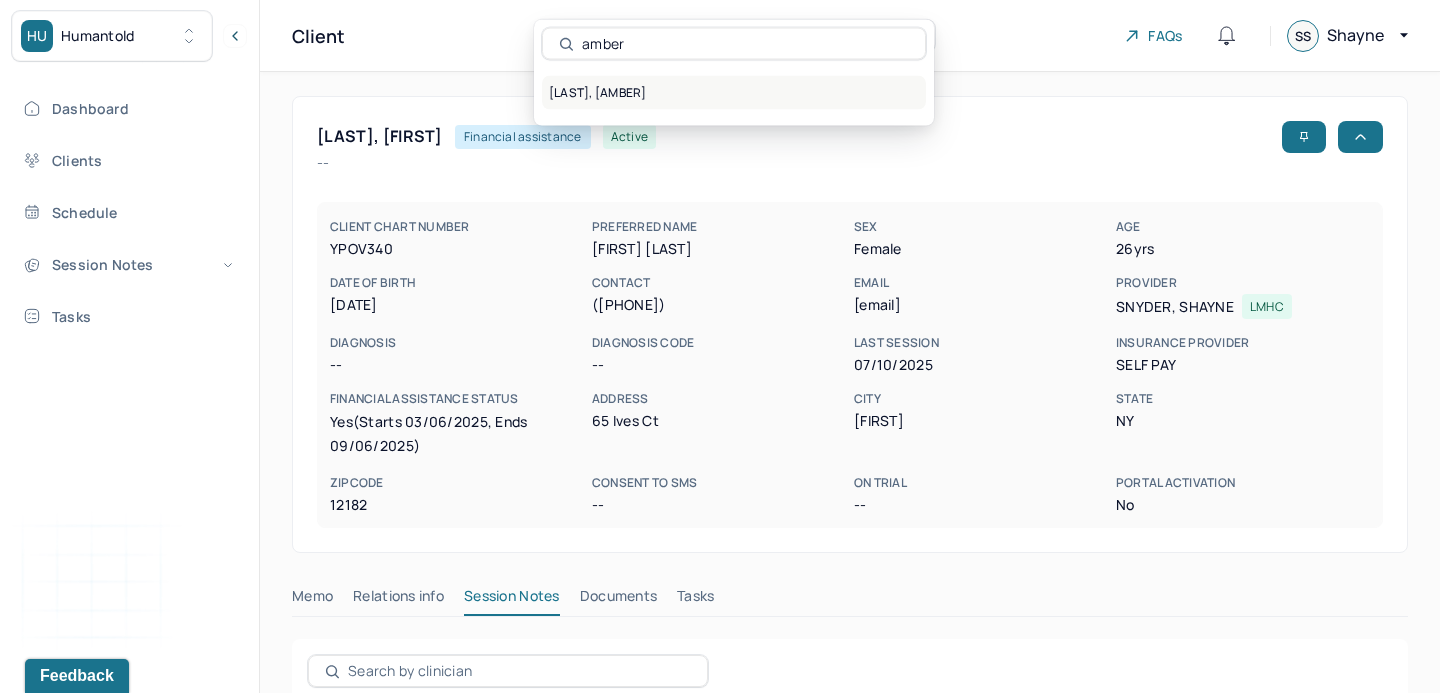 type on "amber" 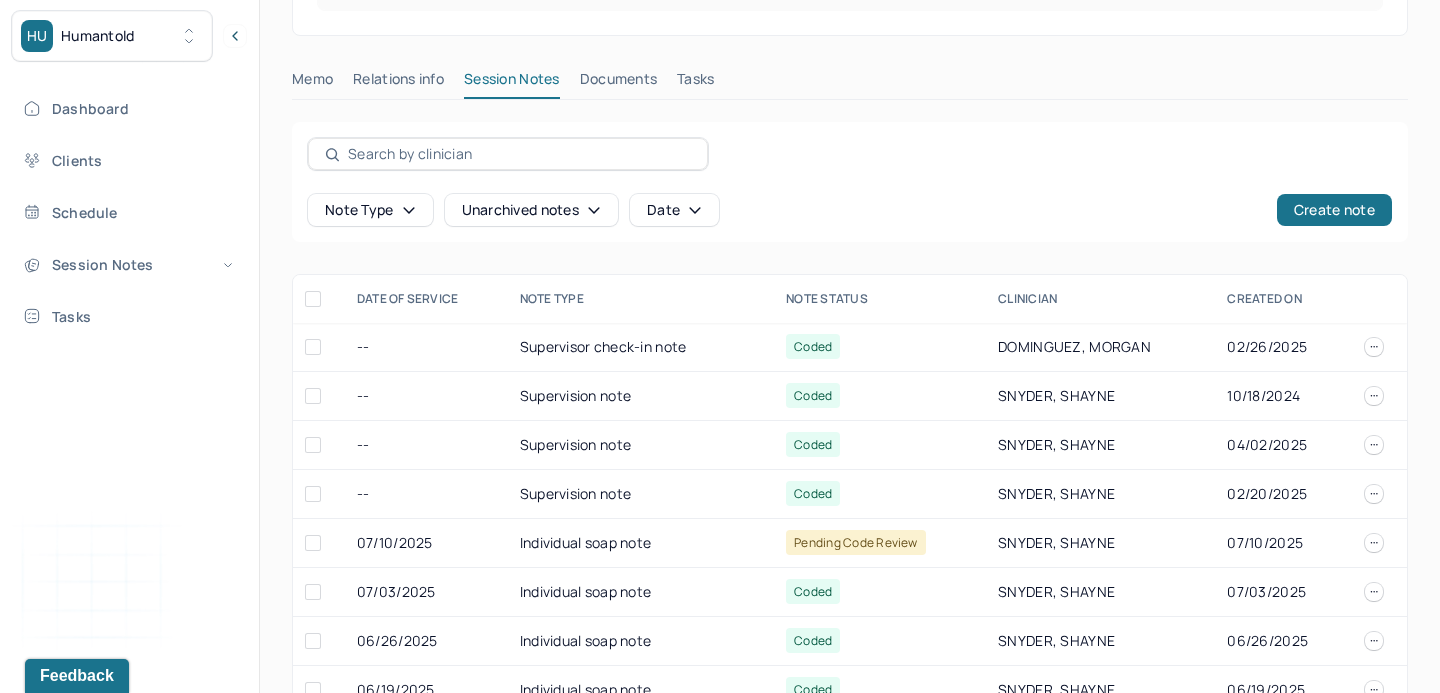 scroll, scrollTop: 495, scrollLeft: 0, axis: vertical 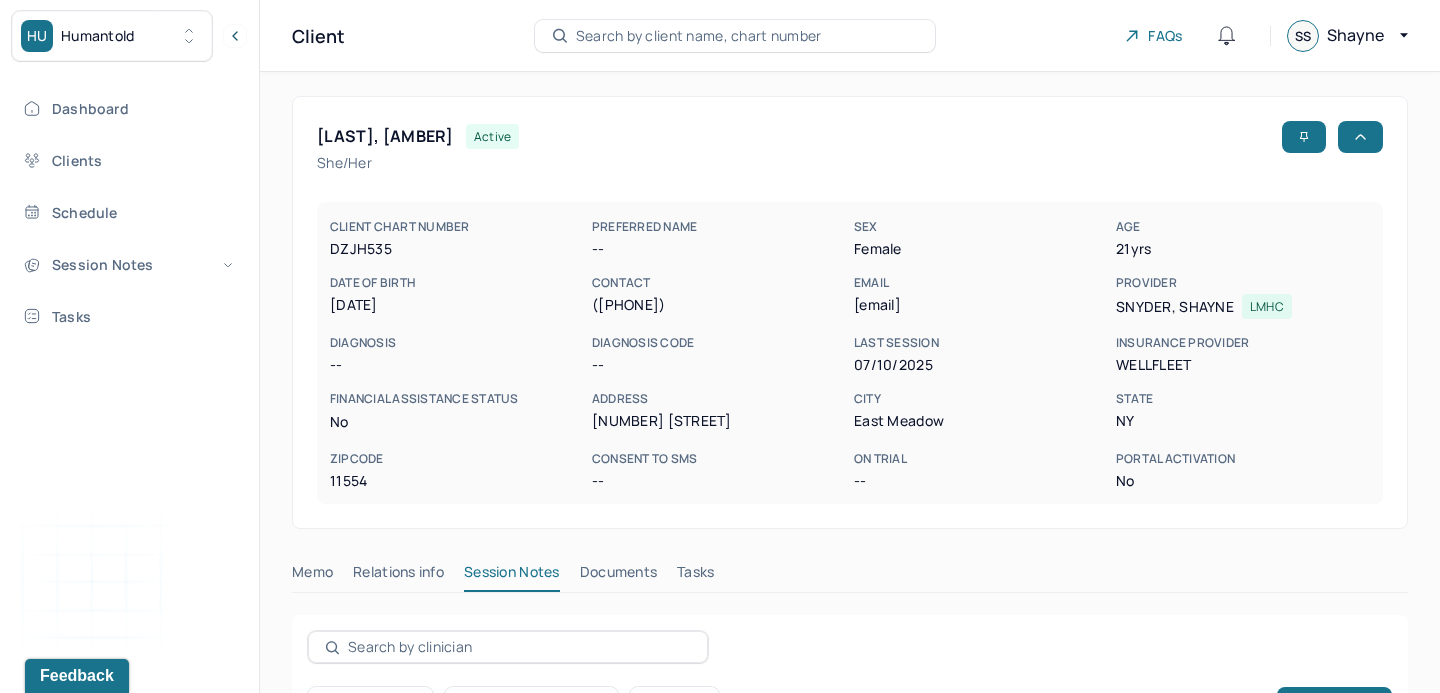 click on "Search by client name, chart number" at bounding box center [735, 36] 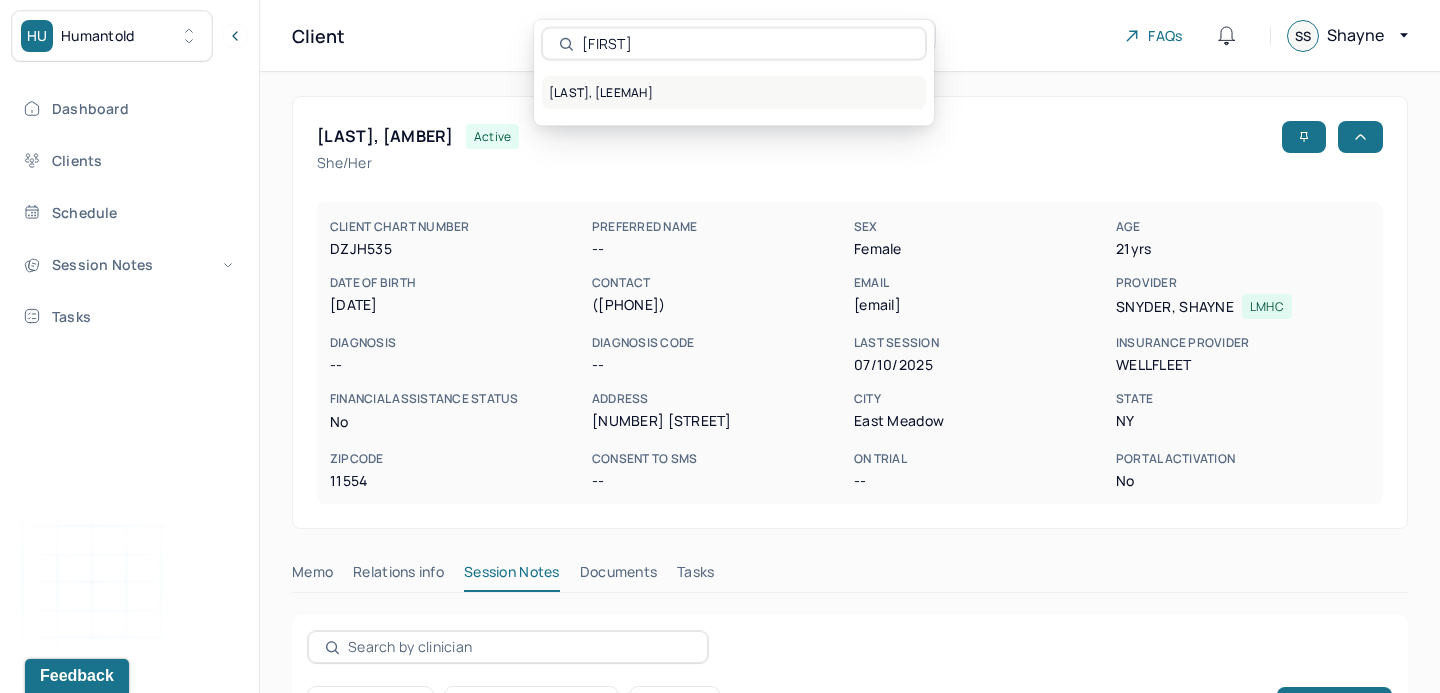 type on "[FIRST]" 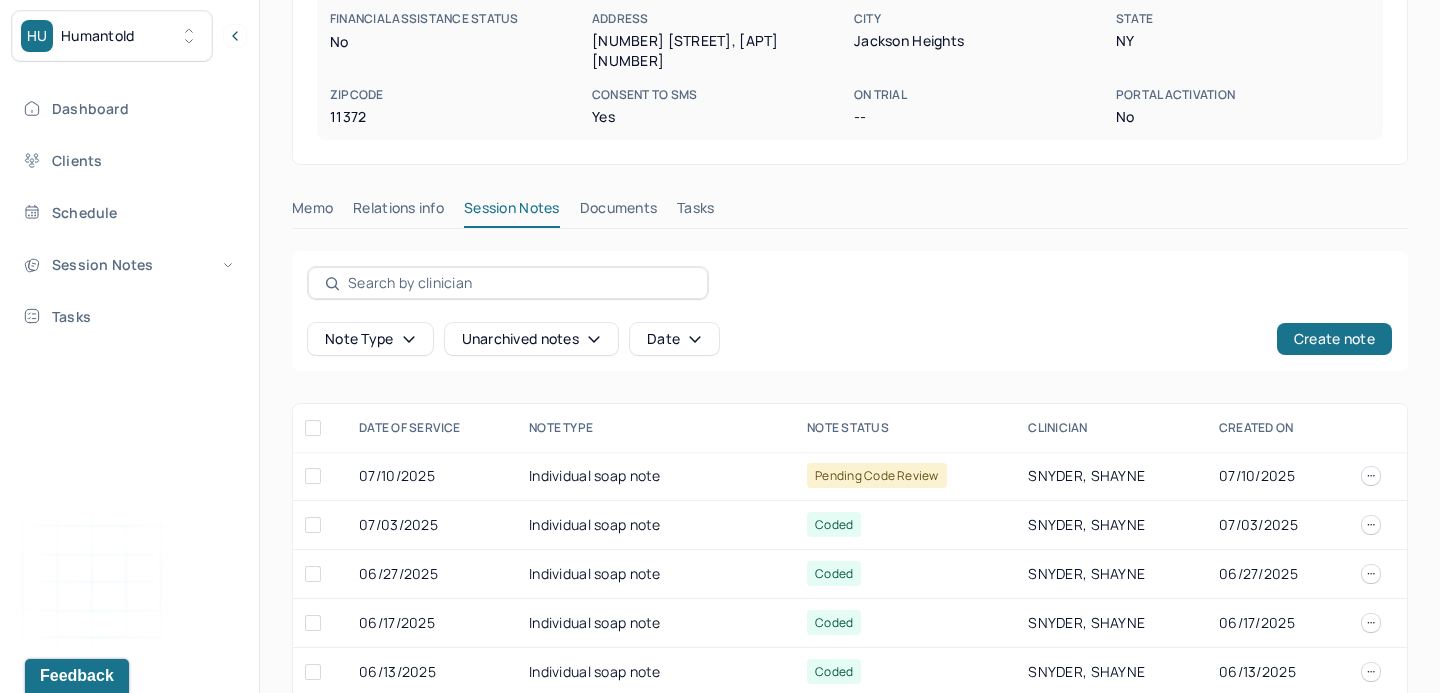 scroll, scrollTop: 0, scrollLeft: 0, axis: both 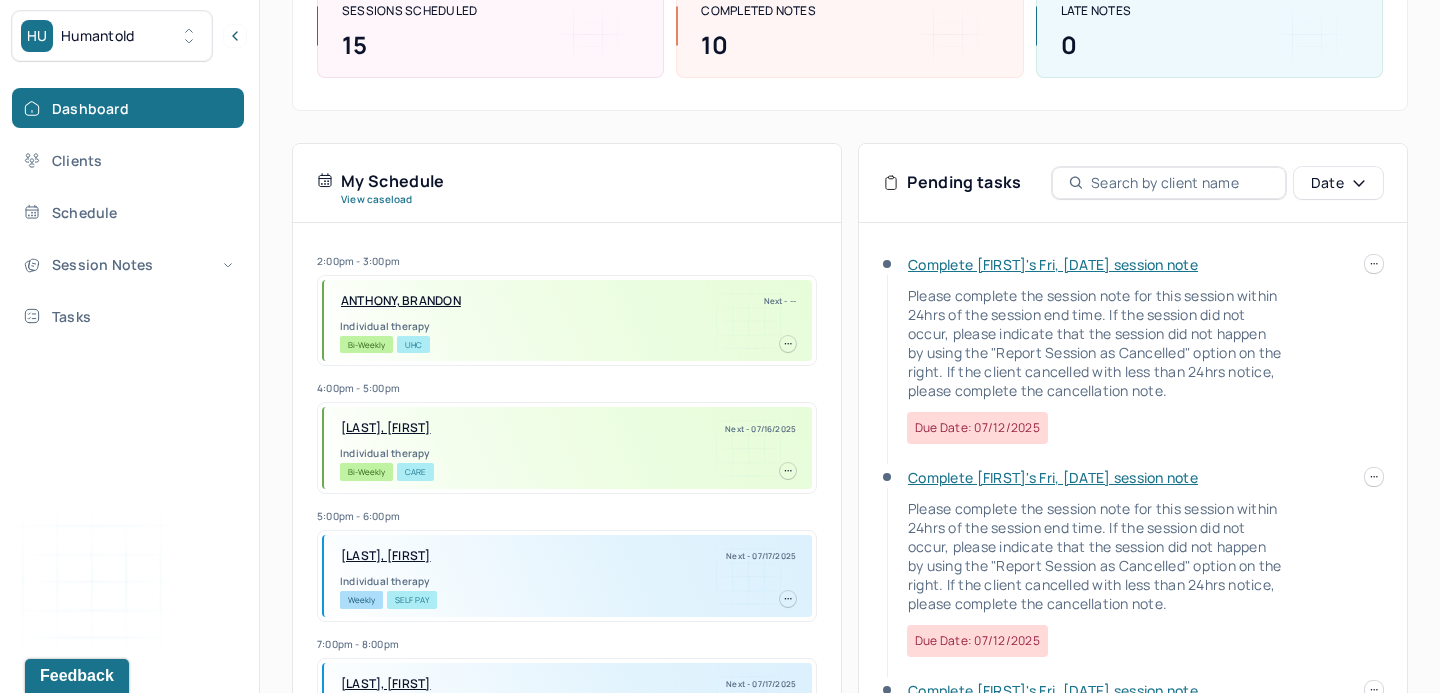 click on "Complete Kevin's Fri, 07/11 session note Please complete the session note for this session within 24hrs of the session end time. If the session did not occur, please indicate that the session did not happen by using the "Report Session as Cancelled" option on the right. If the client cancelled with less than 24hrs notice, please complete the cancellation note. Due date: 07/12/2025" at bounding box center [1133, 361] 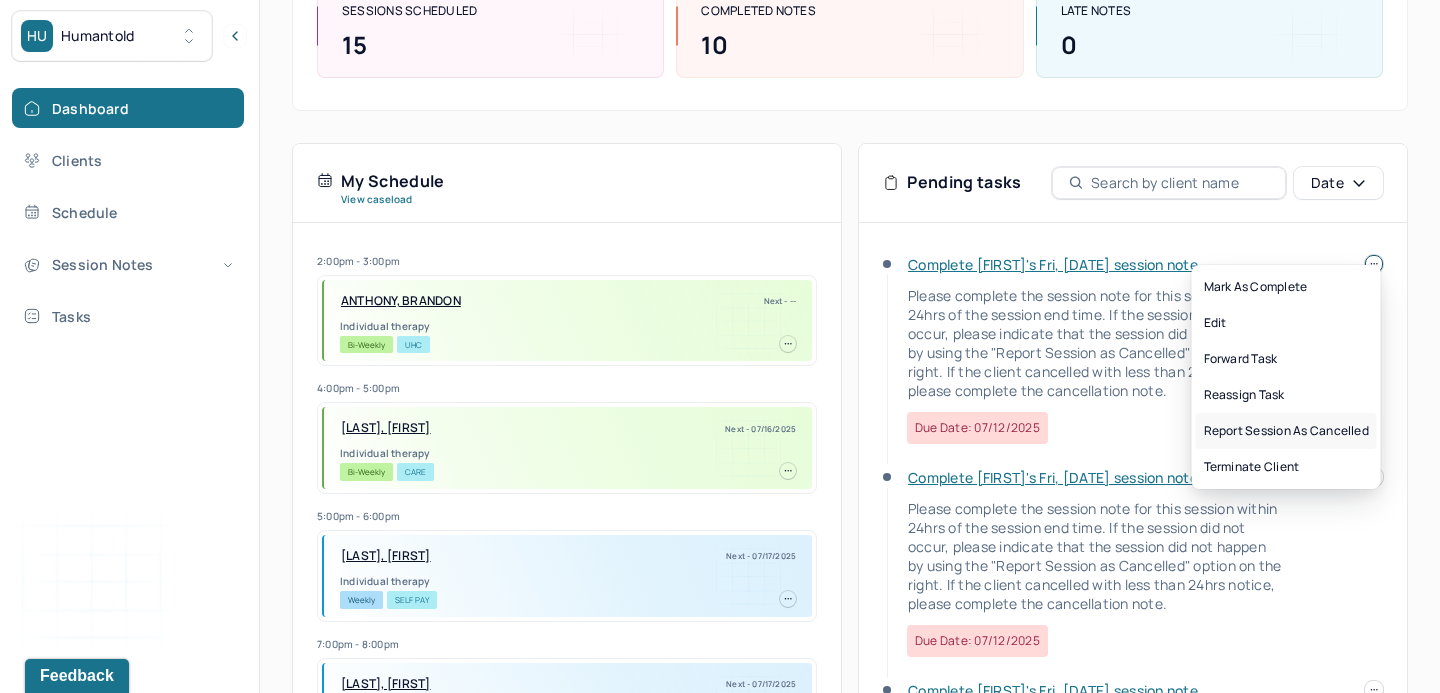 click on "Report session as cancelled" at bounding box center (1286, 431) 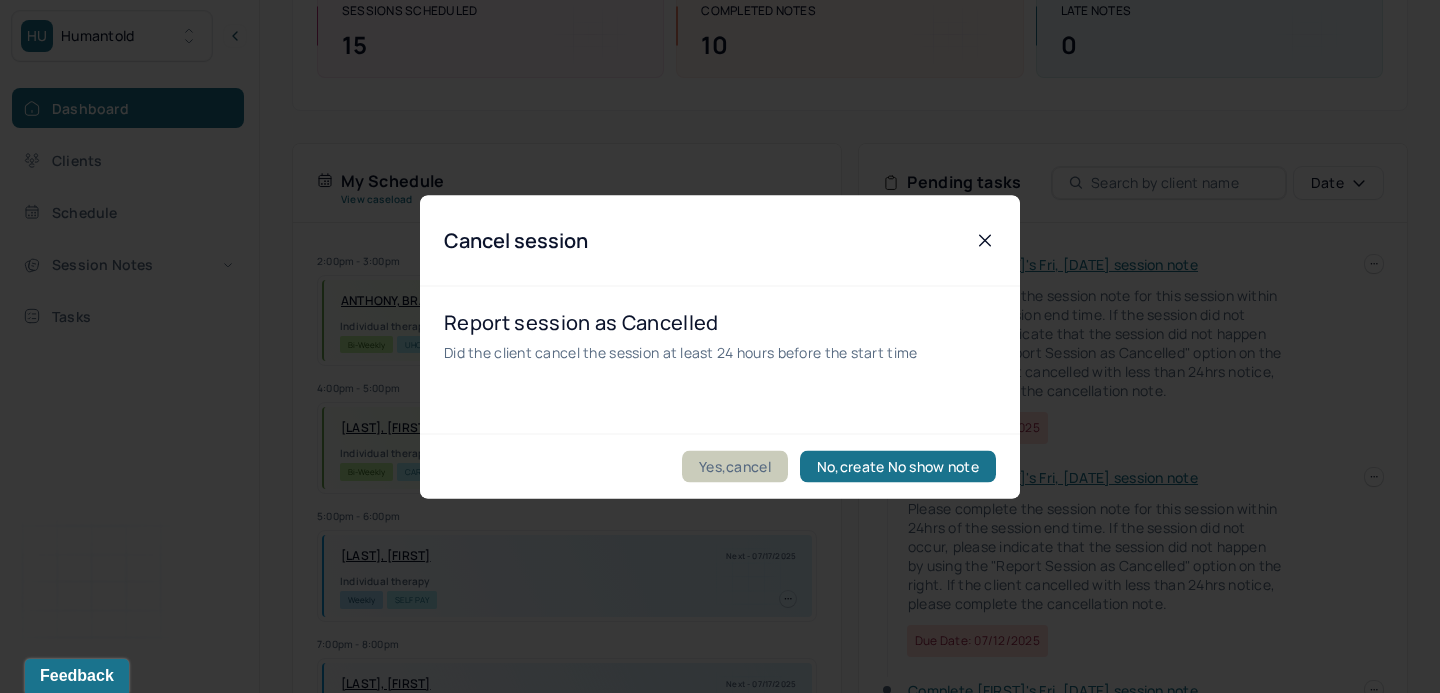 click on "Yes,cancel" at bounding box center [735, 466] 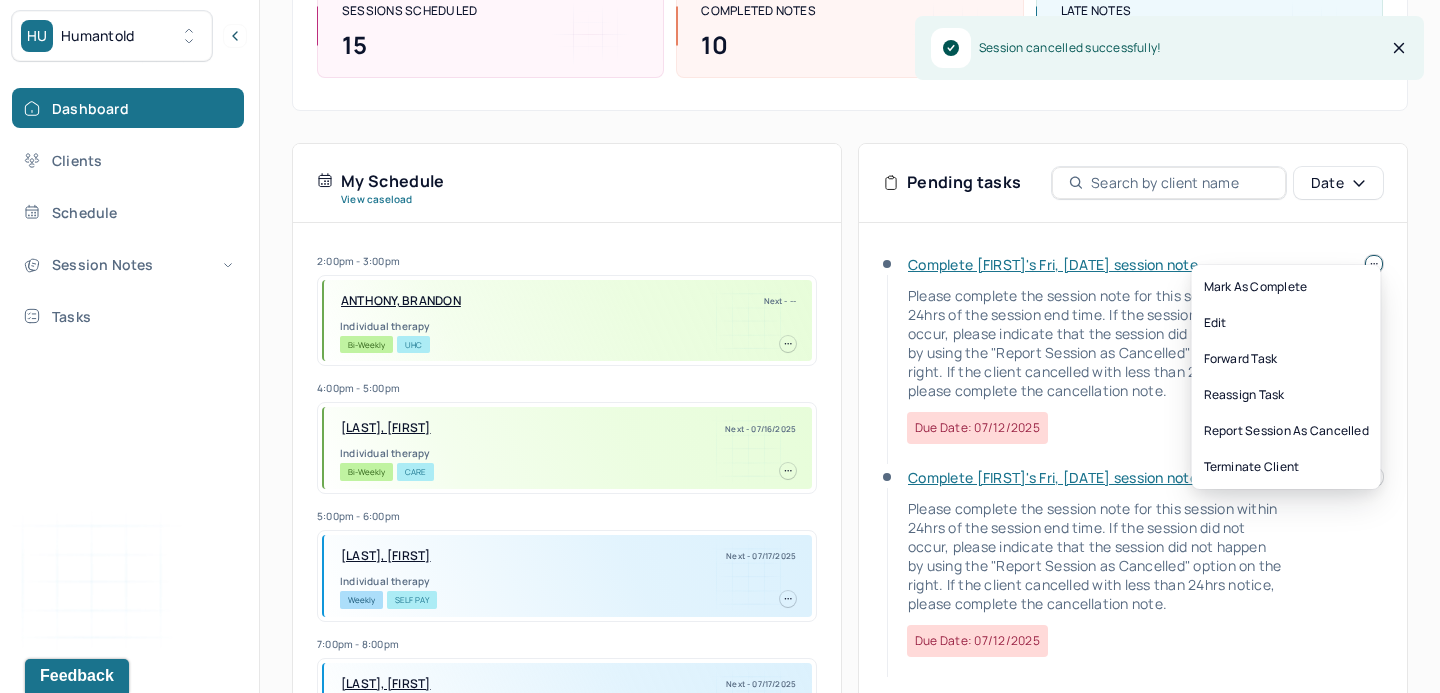 click at bounding box center (1374, 264) 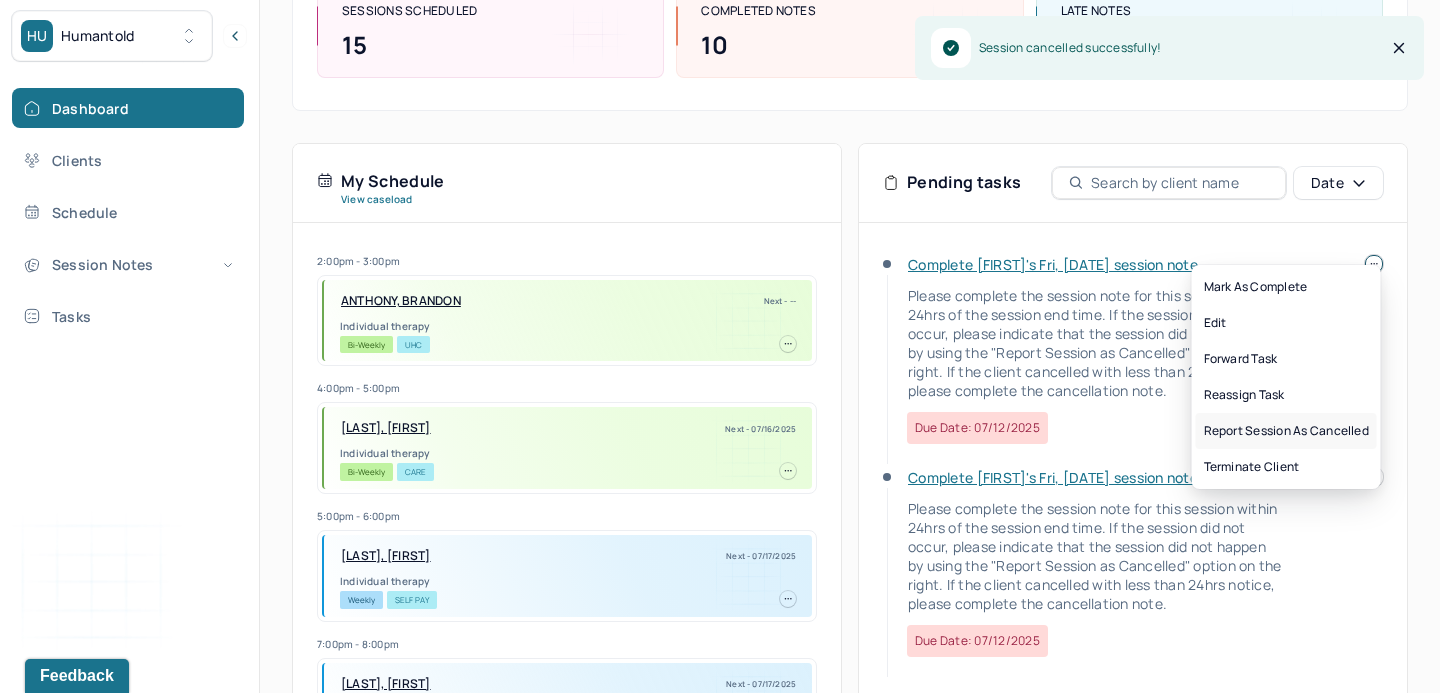 click on "Report session as cancelled" at bounding box center (1286, 431) 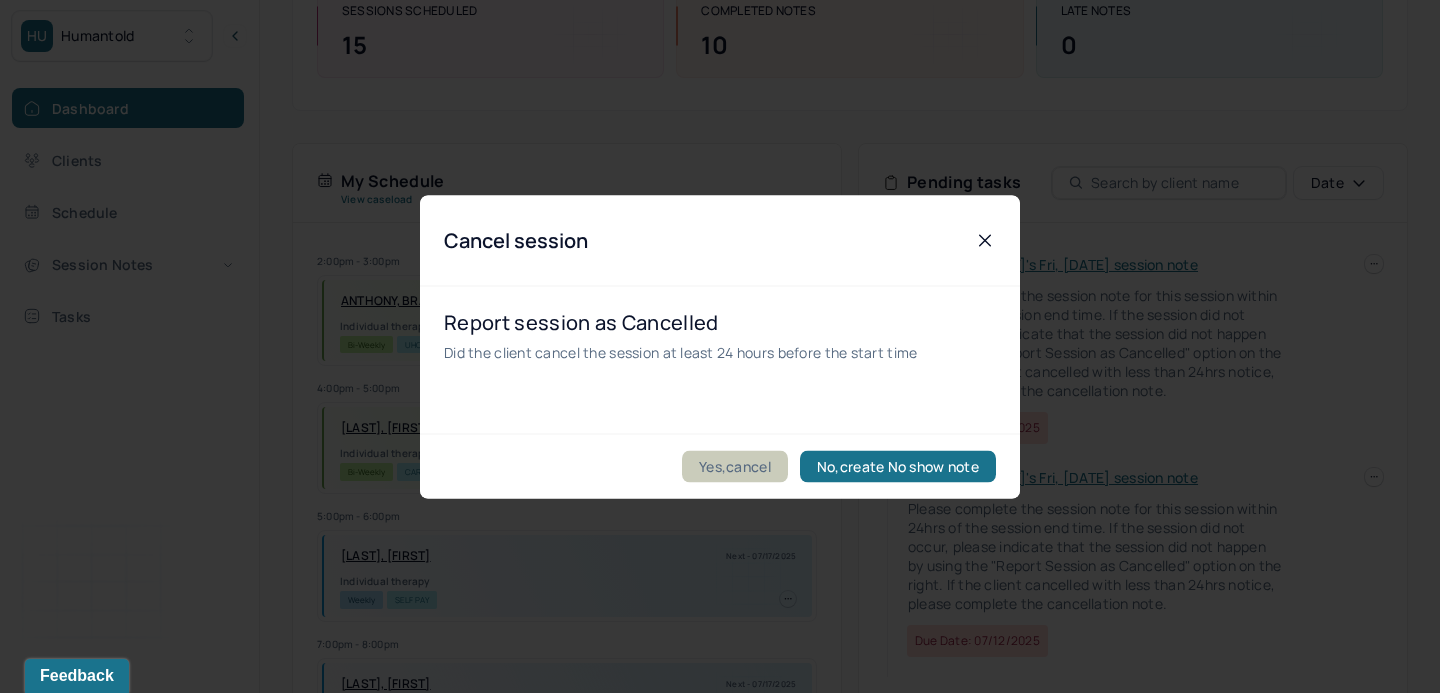 click on "Yes,cancel" at bounding box center [735, 466] 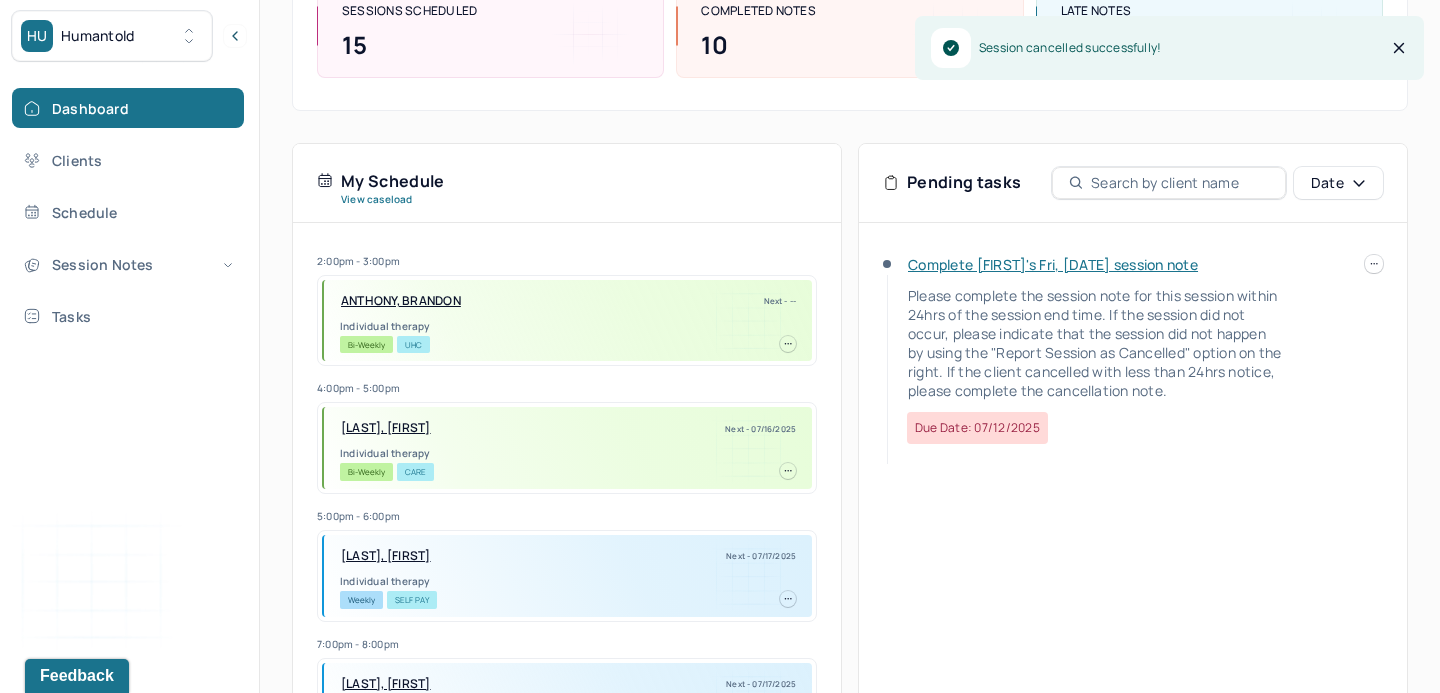 click at bounding box center (1374, 264) 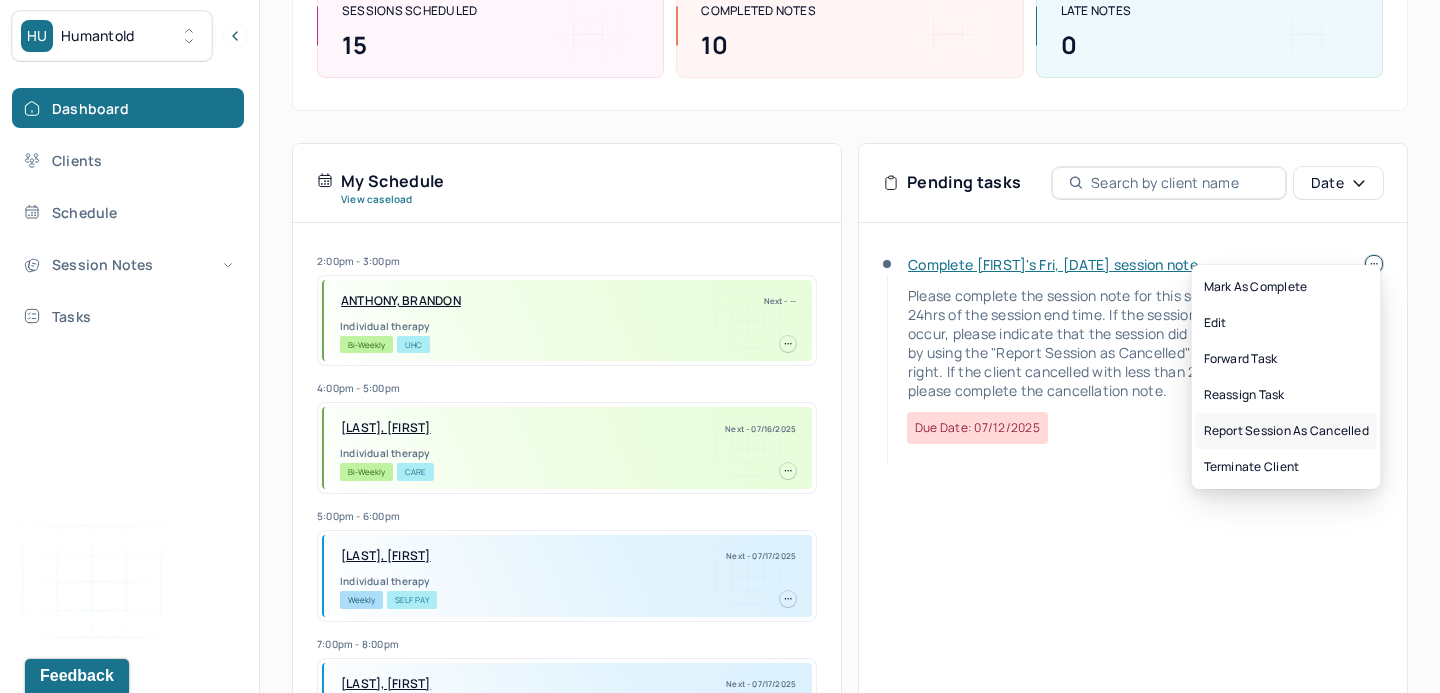 click on "Report session as cancelled" at bounding box center [1286, 431] 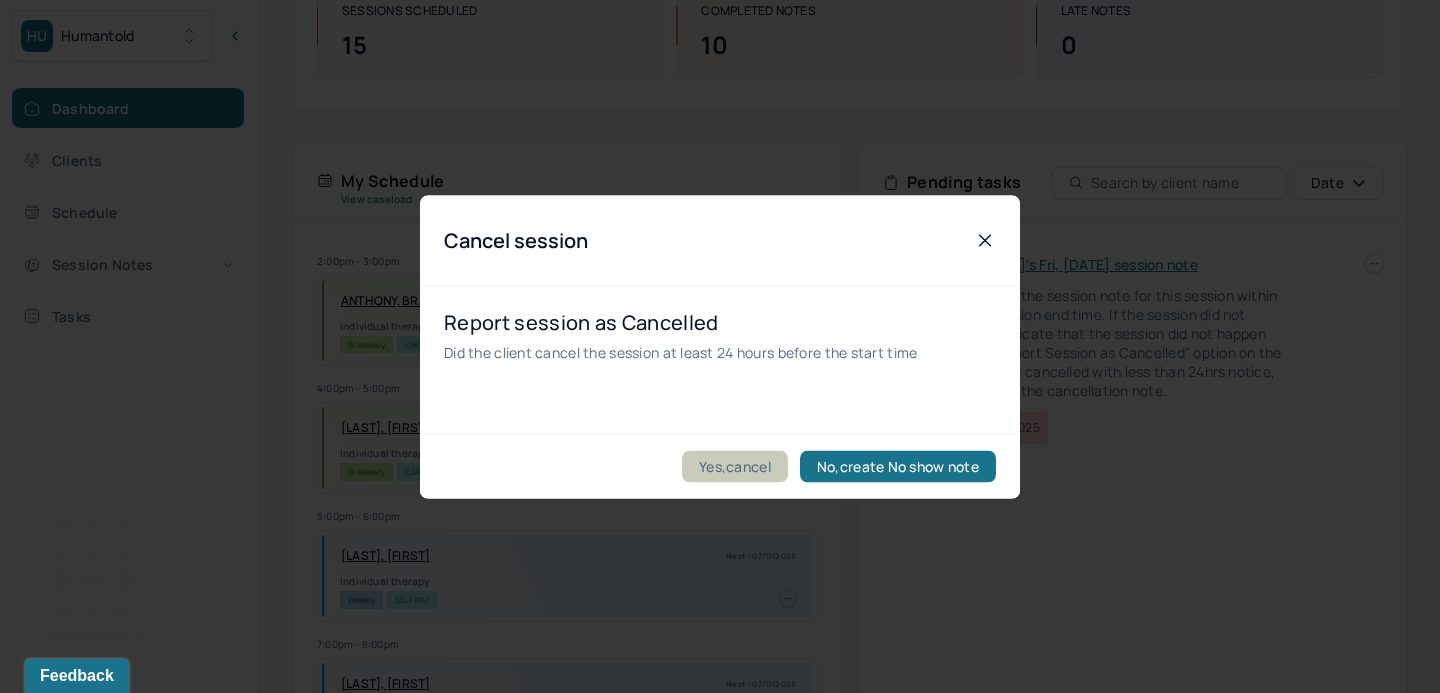 click on "Yes,cancel" at bounding box center (735, 466) 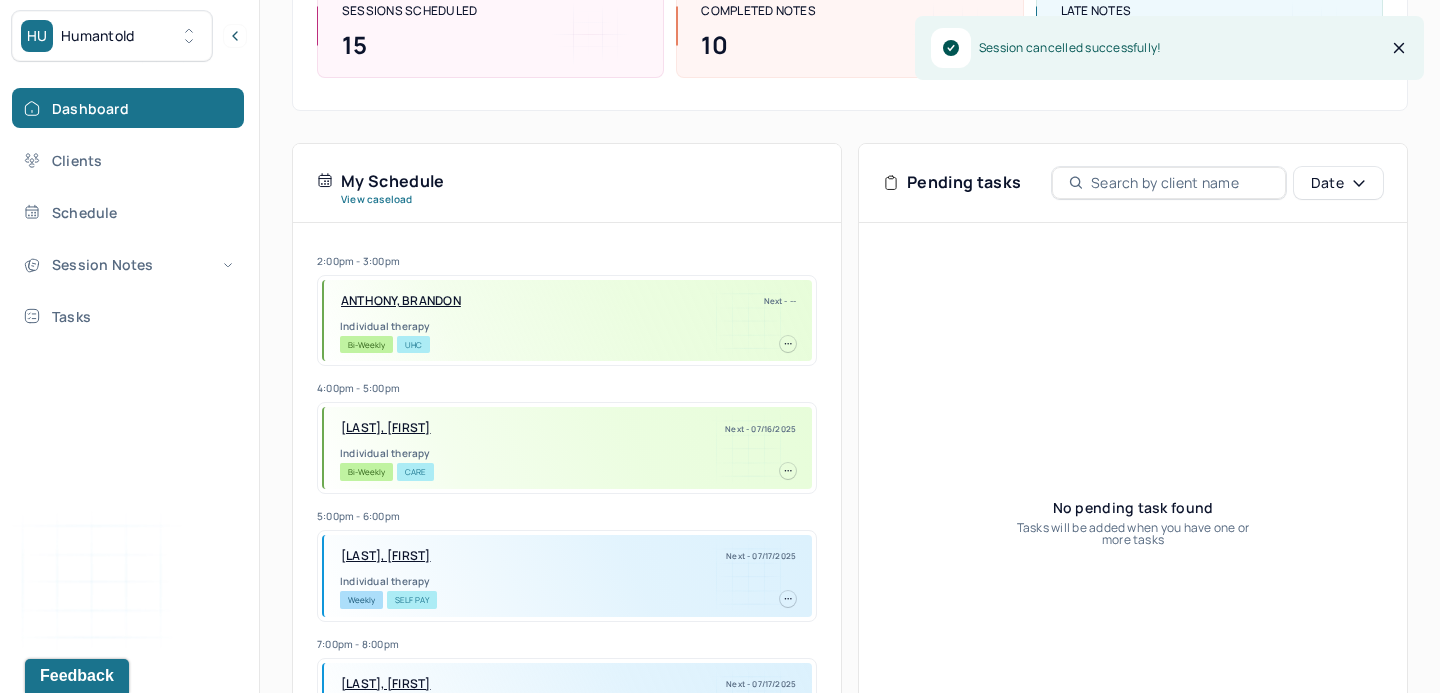scroll, scrollTop: 0, scrollLeft: 0, axis: both 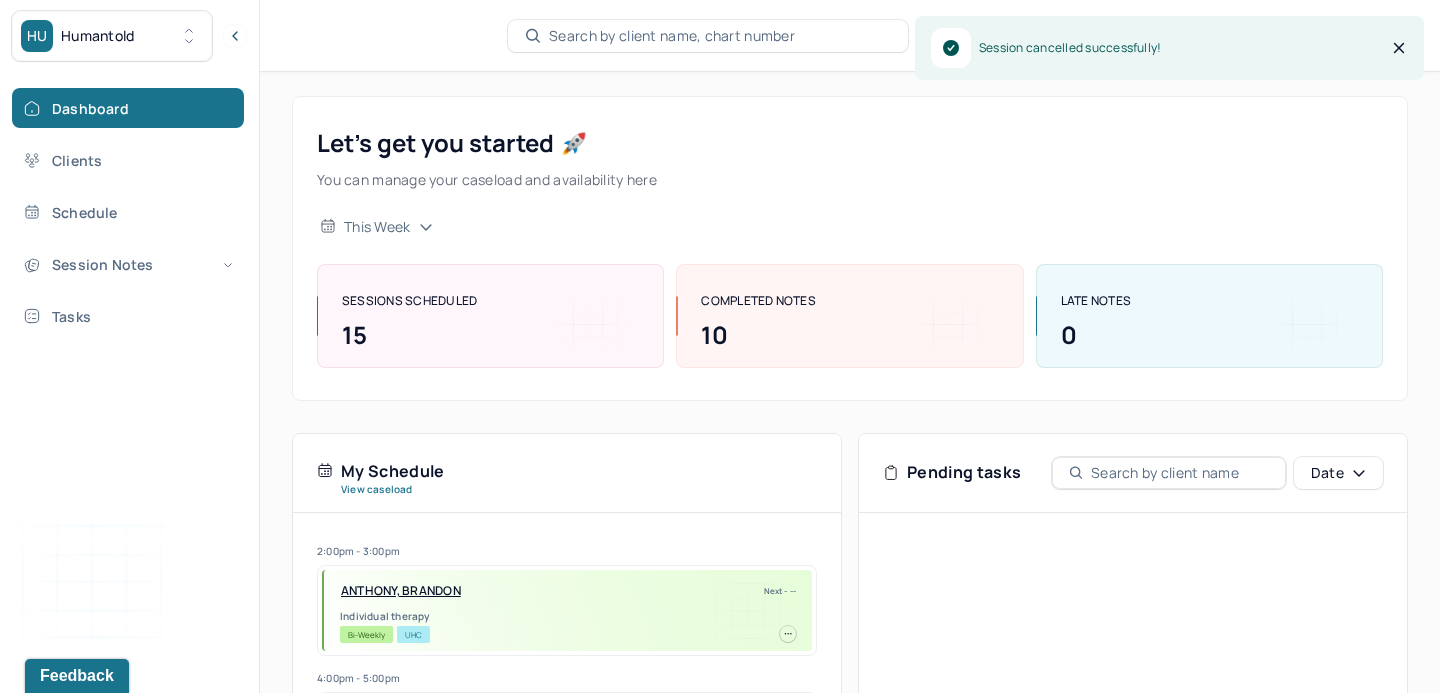 click on "Search by client name, chart number" at bounding box center (708, 36) 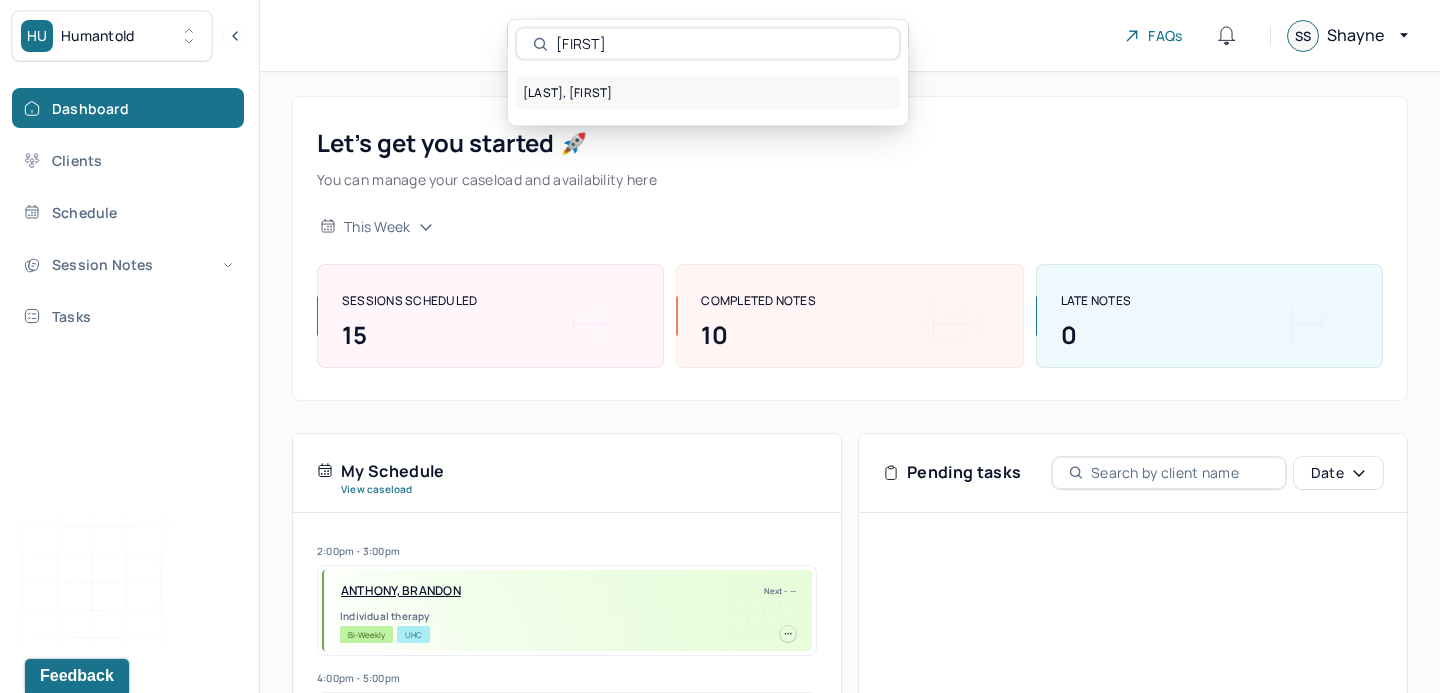 type on "leemah" 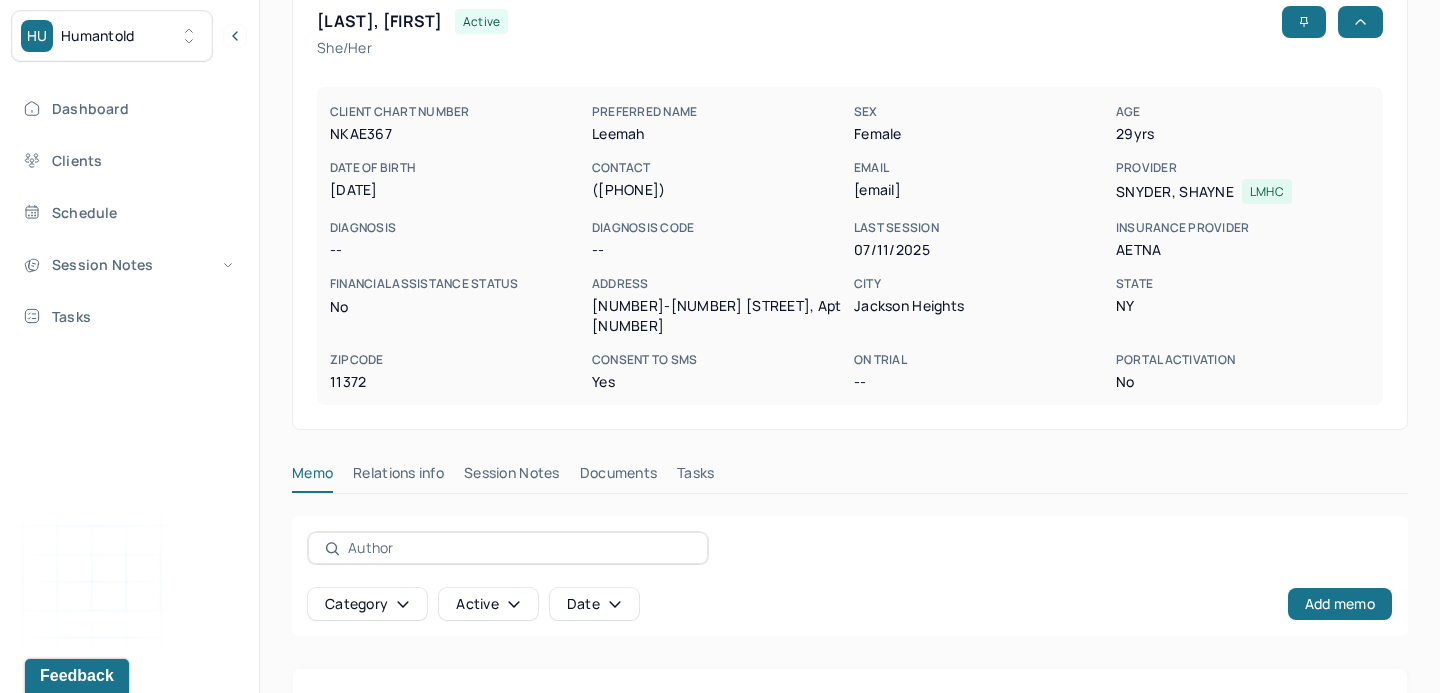 scroll, scrollTop: 117, scrollLeft: 0, axis: vertical 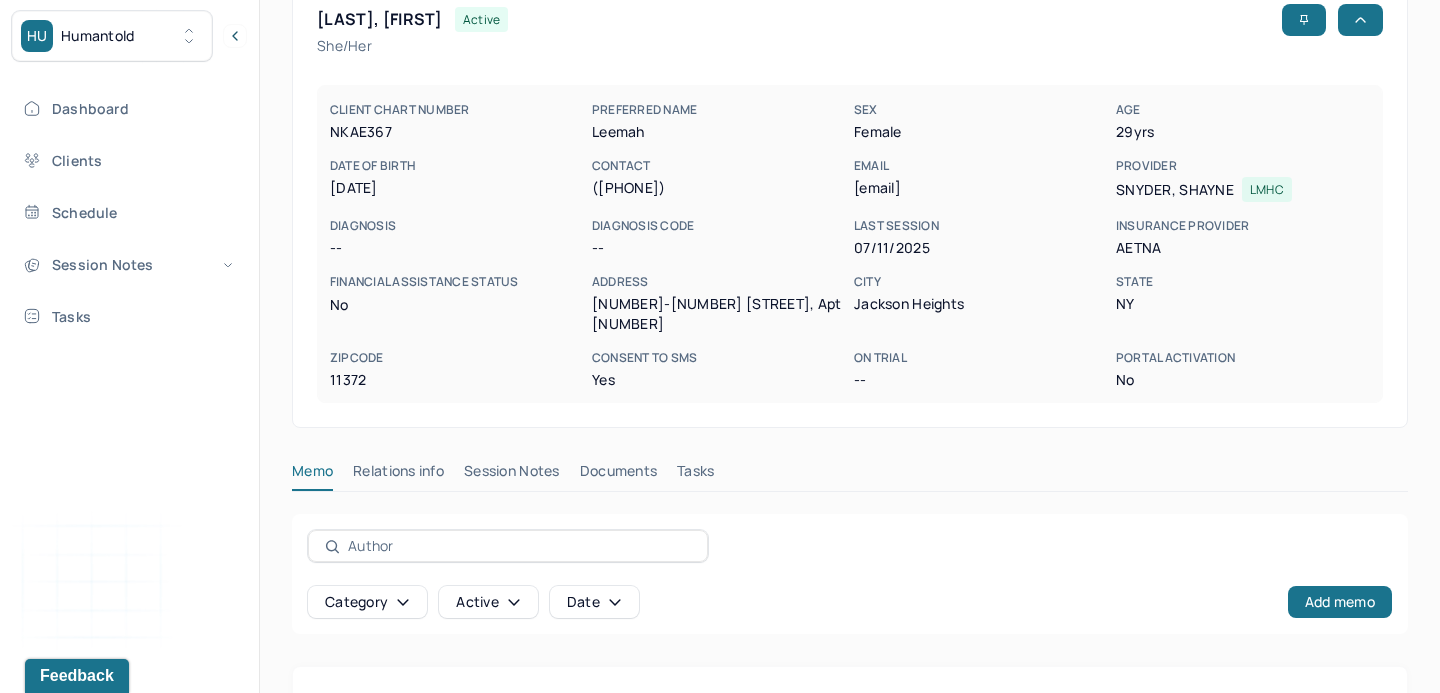 click on "Session Notes" at bounding box center (512, 475) 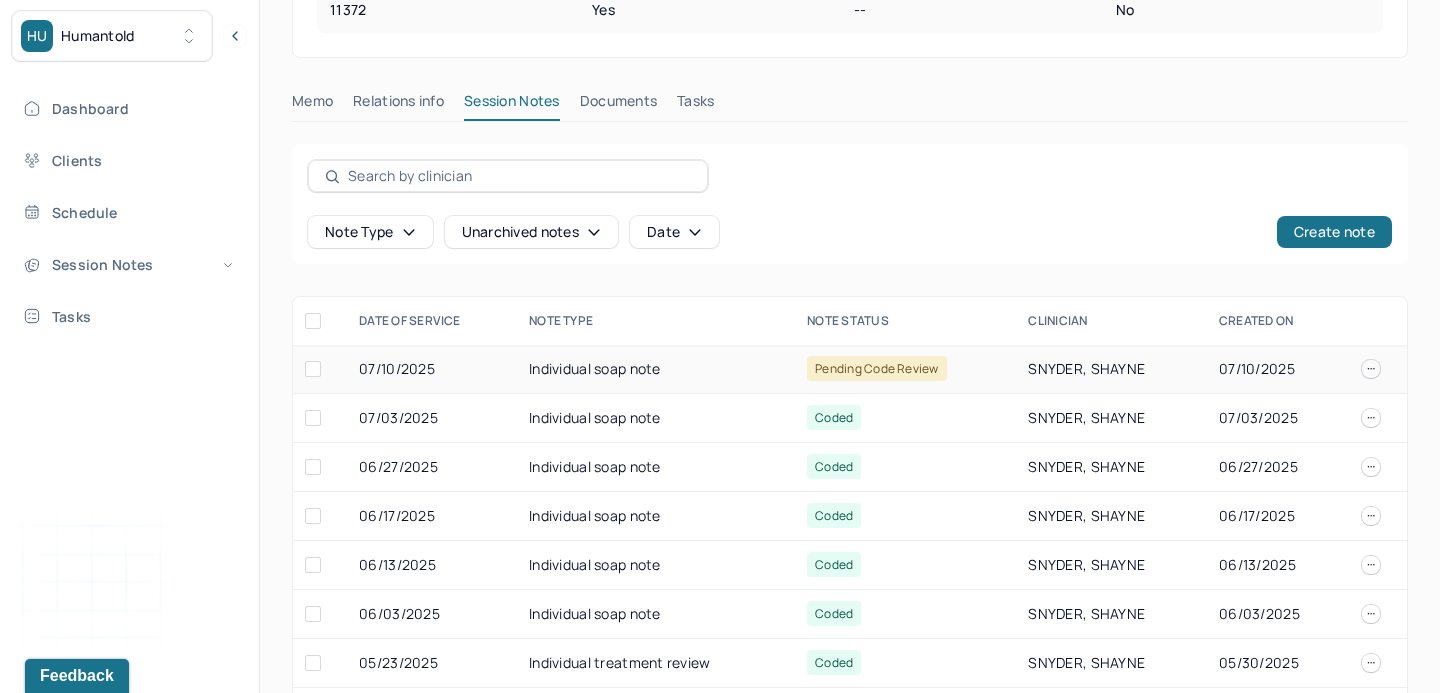 click on "Individual soap note" at bounding box center [656, 369] 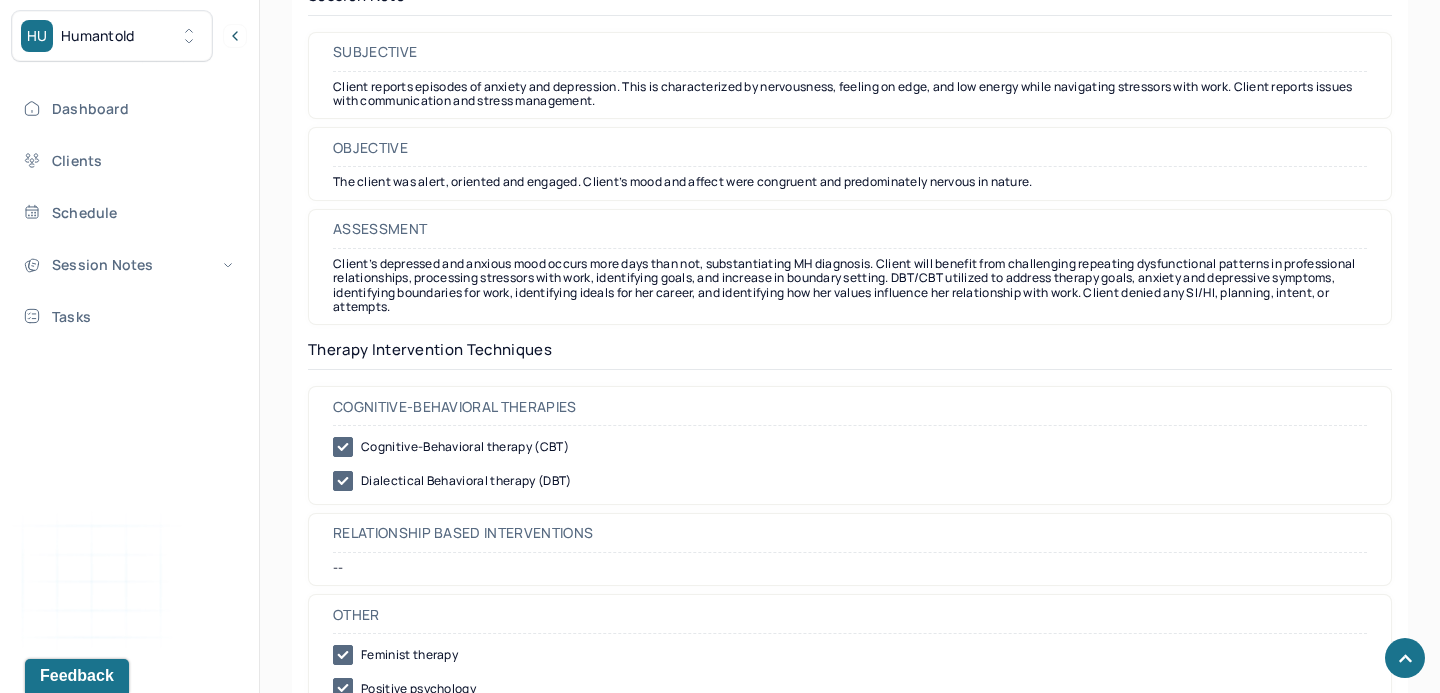 scroll, scrollTop: 1812, scrollLeft: 0, axis: vertical 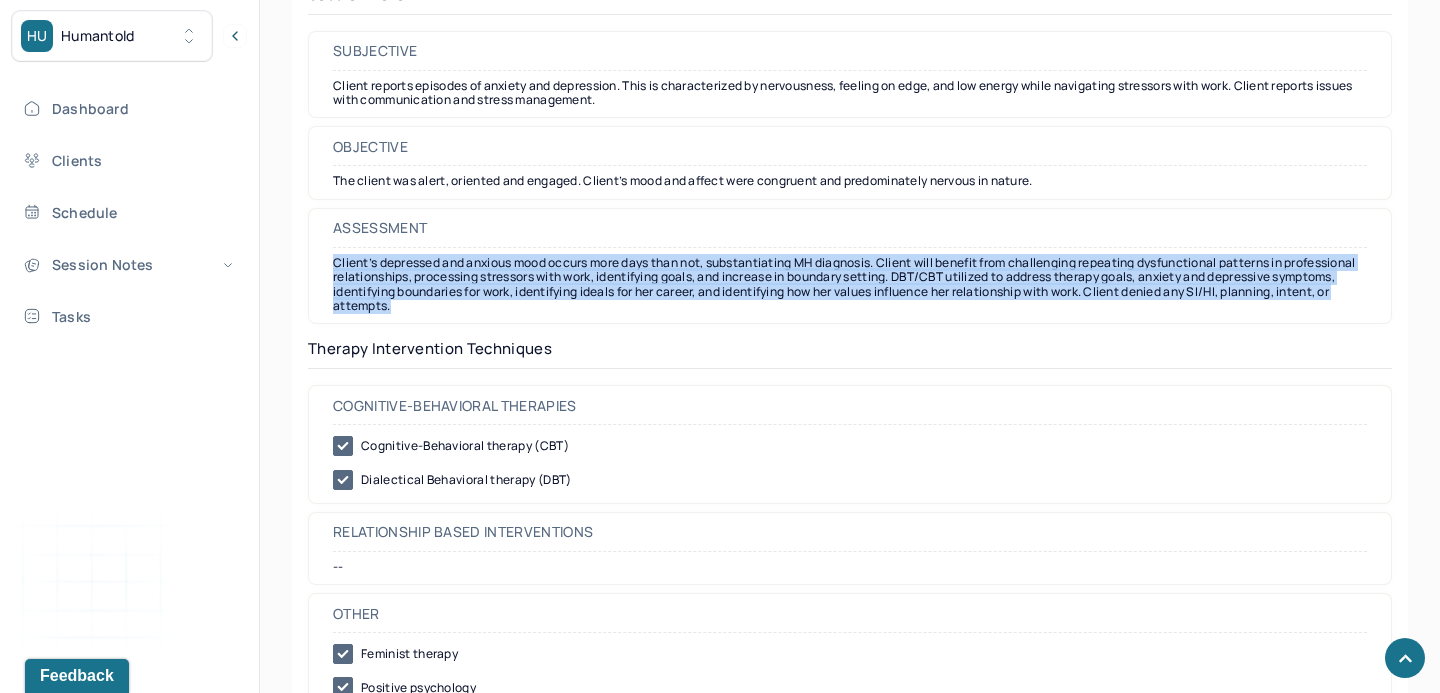 drag, startPoint x: 546, startPoint y: 308, endPoint x: 318, endPoint y: 253, distance: 234.53998 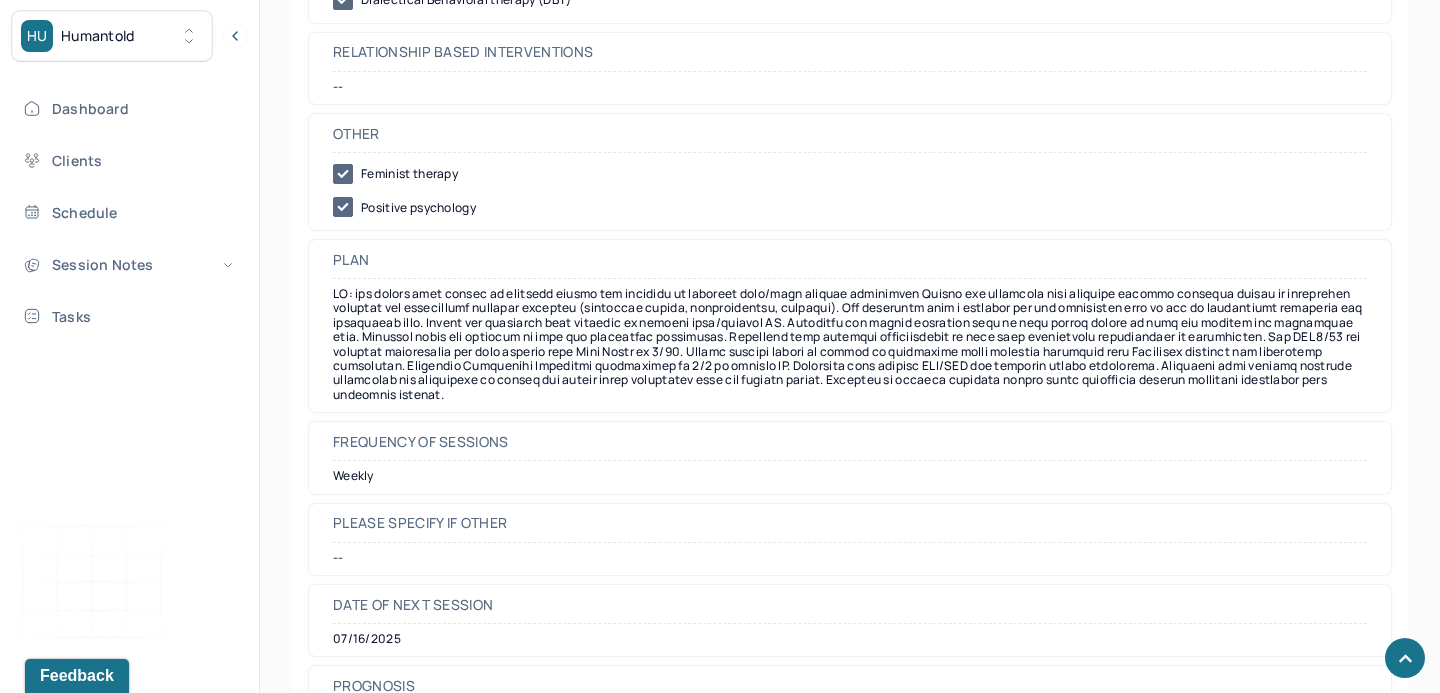scroll, scrollTop: 2291, scrollLeft: 0, axis: vertical 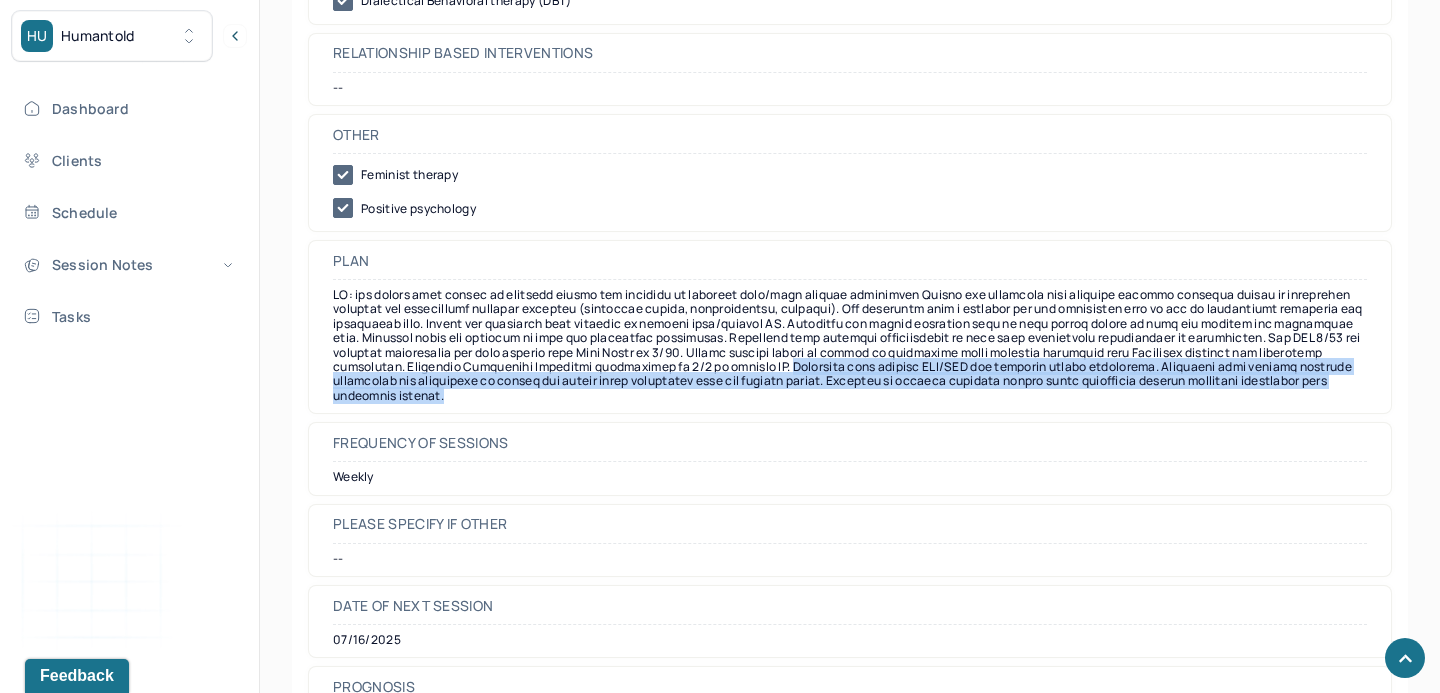 drag, startPoint x: 793, startPoint y: 370, endPoint x: 831, endPoint y: 394, distance: 44.94441 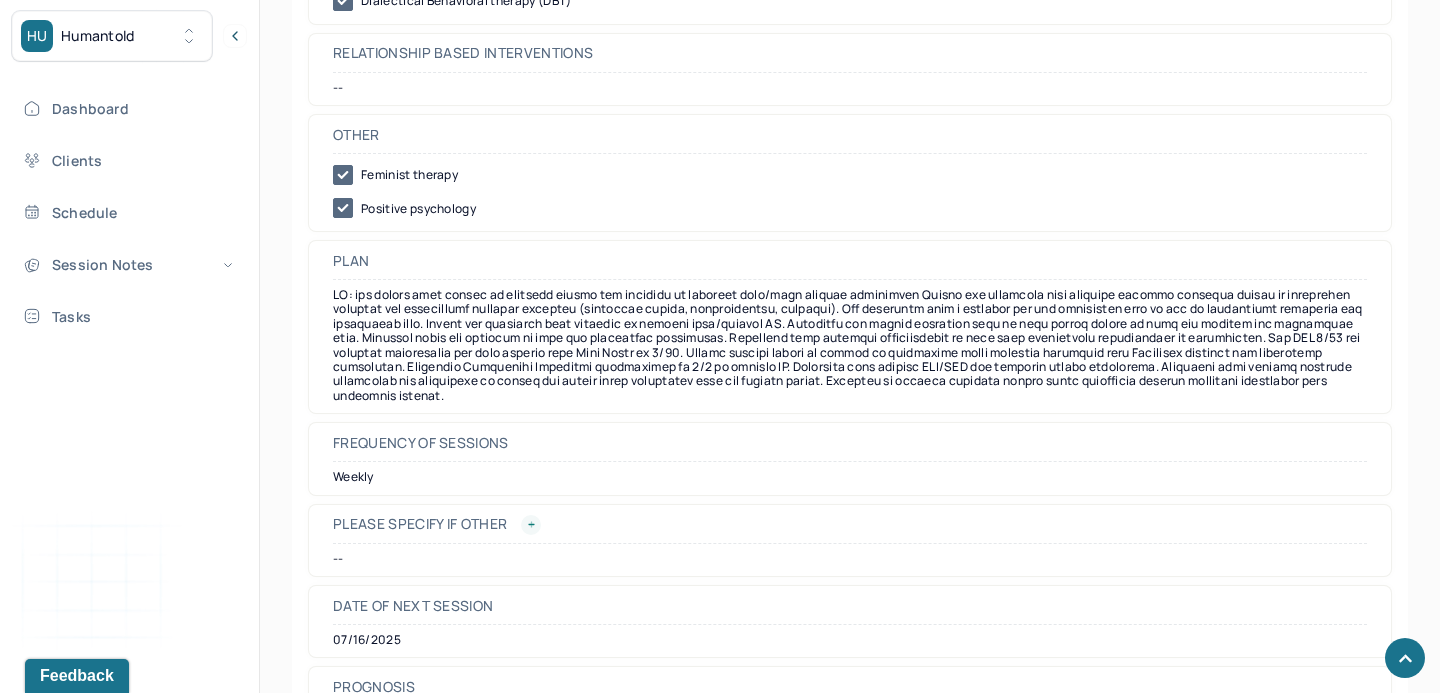 click on "Please specify if other" at bounding box center (850, 529) 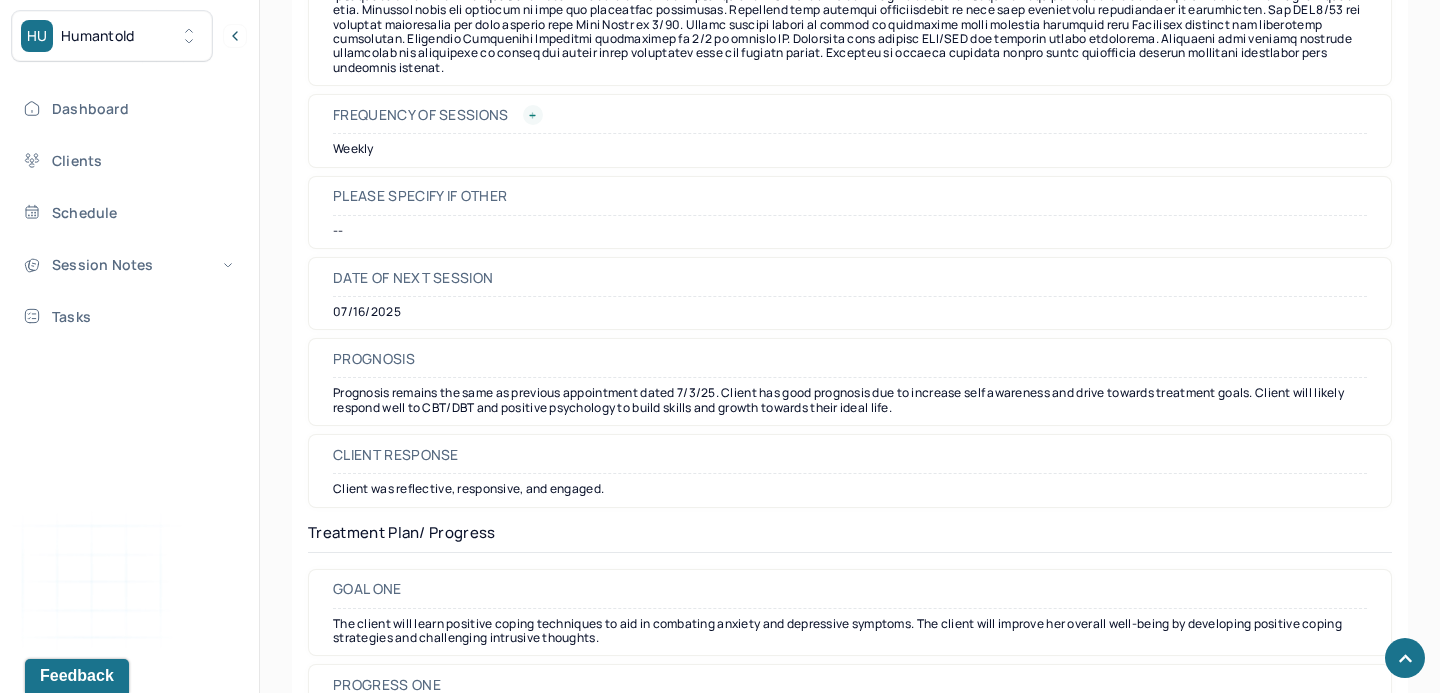 scroll, scrollTop: 2640, scrollLeft: 0, axis: vertical 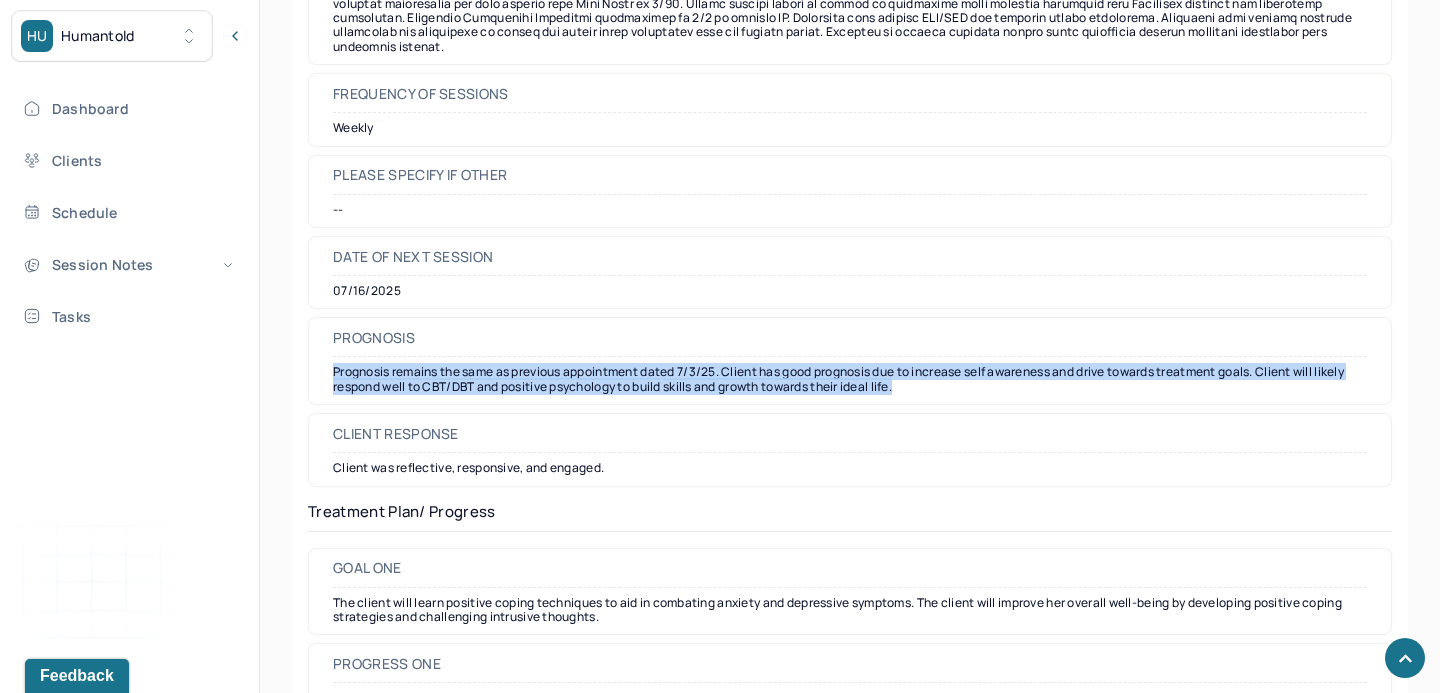 drag, startPoint x: 954, startPoint y: 389, endPoint x: 273, endPoint y: 371, distance: 681.23785 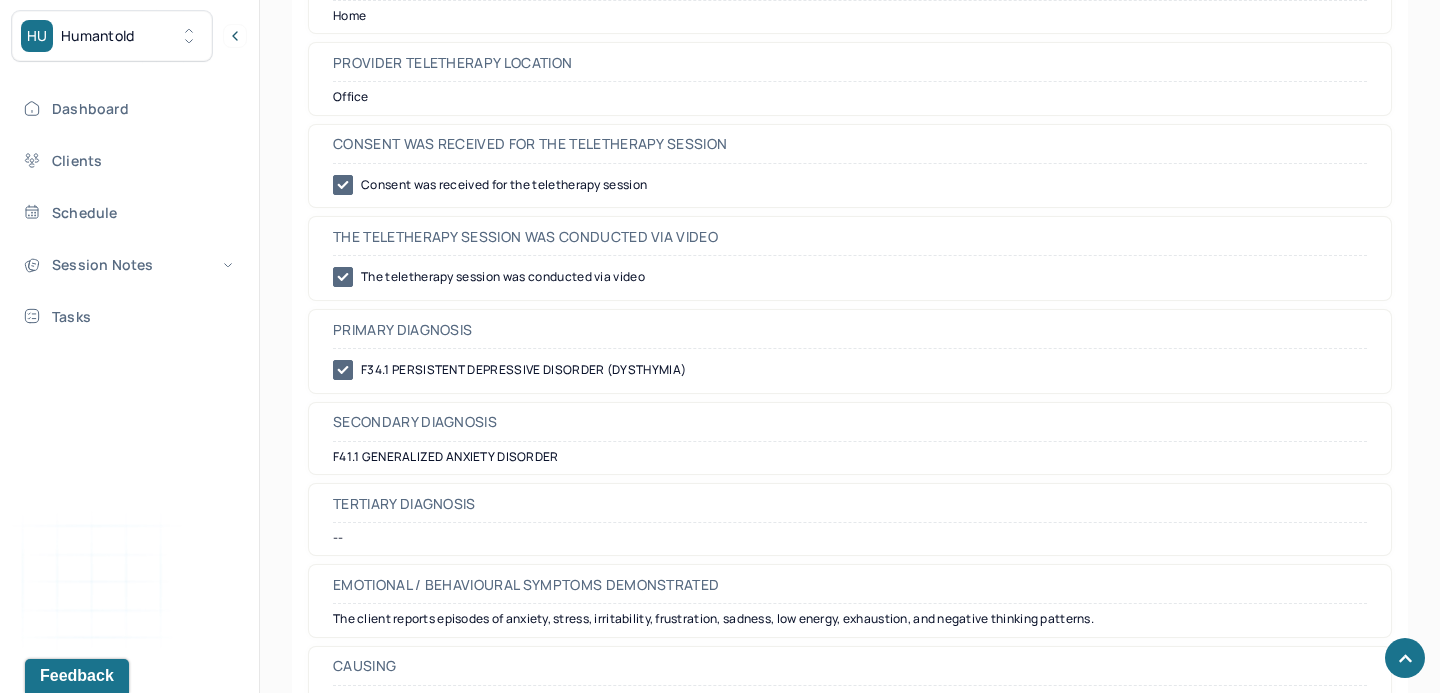 scroll, scrollTop: 0, scrollLeft: 0, axis: both 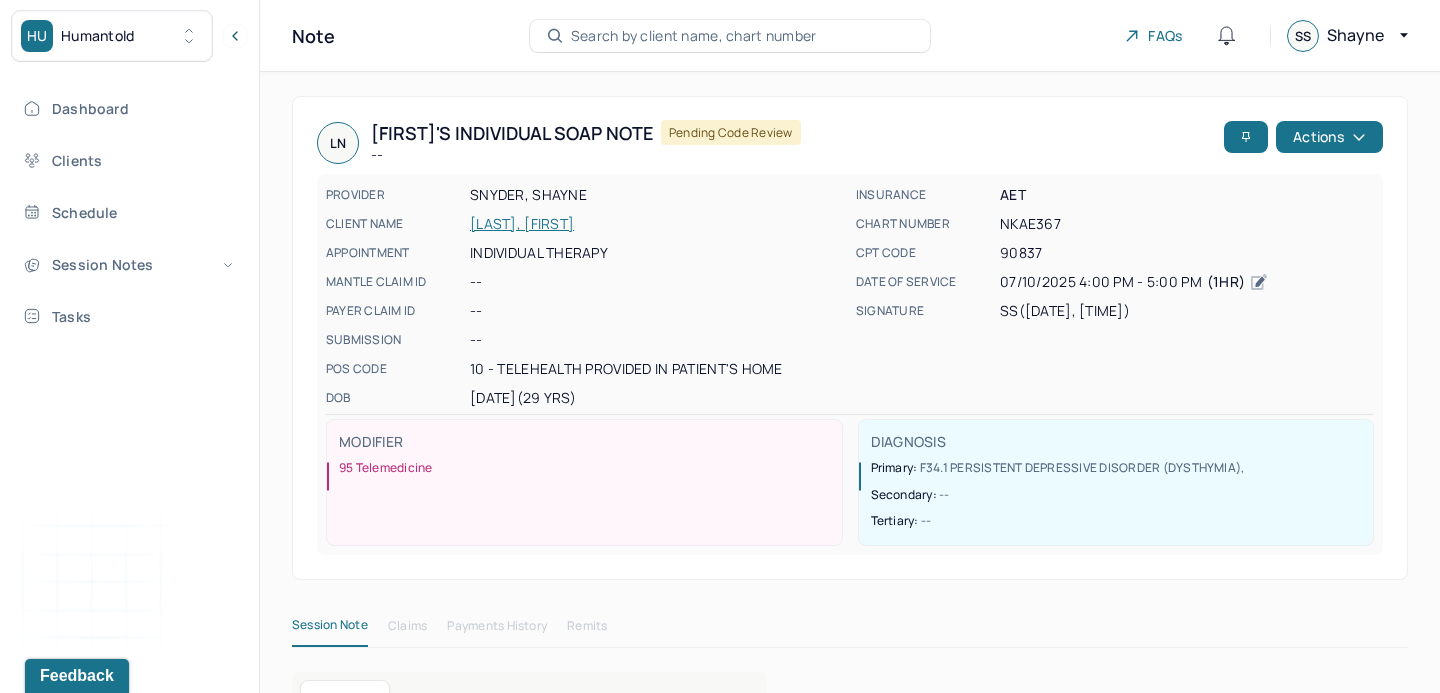 click on "Search by client name, chart number" at bounding box center [694, 36] 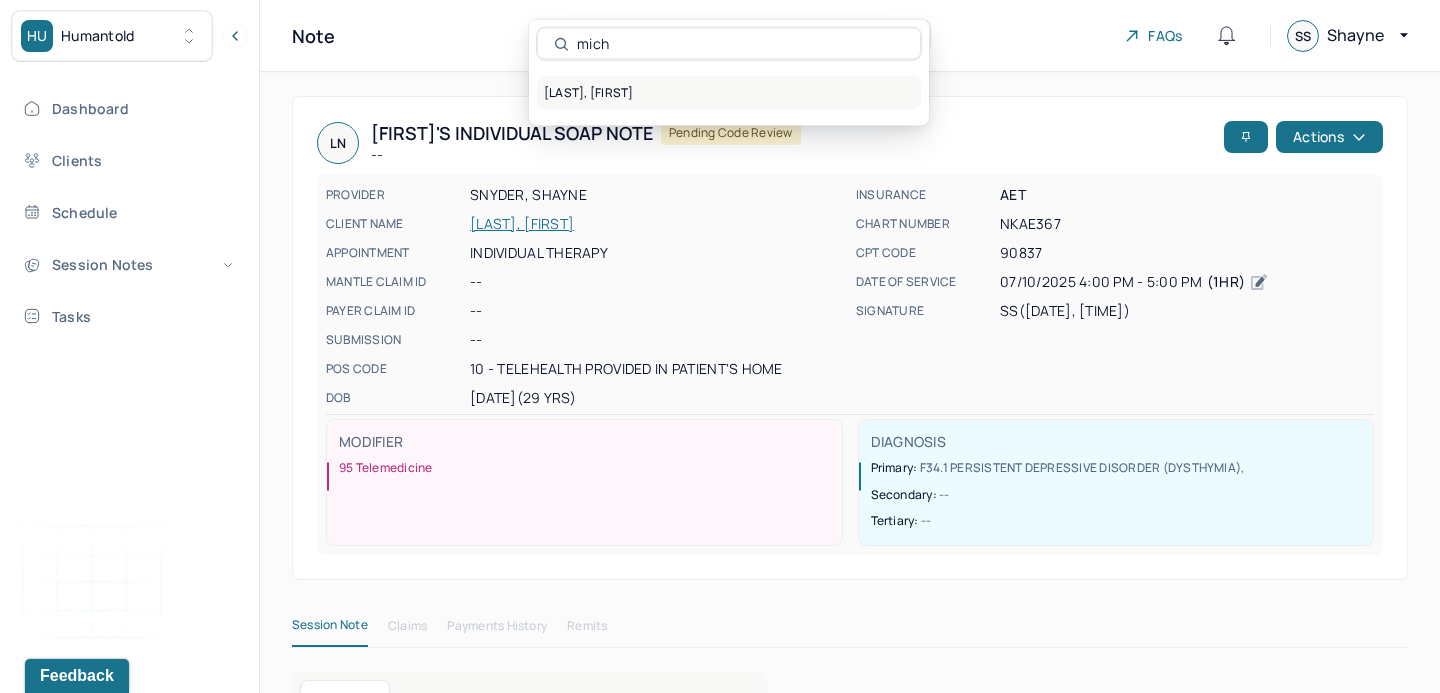 type on "mich" 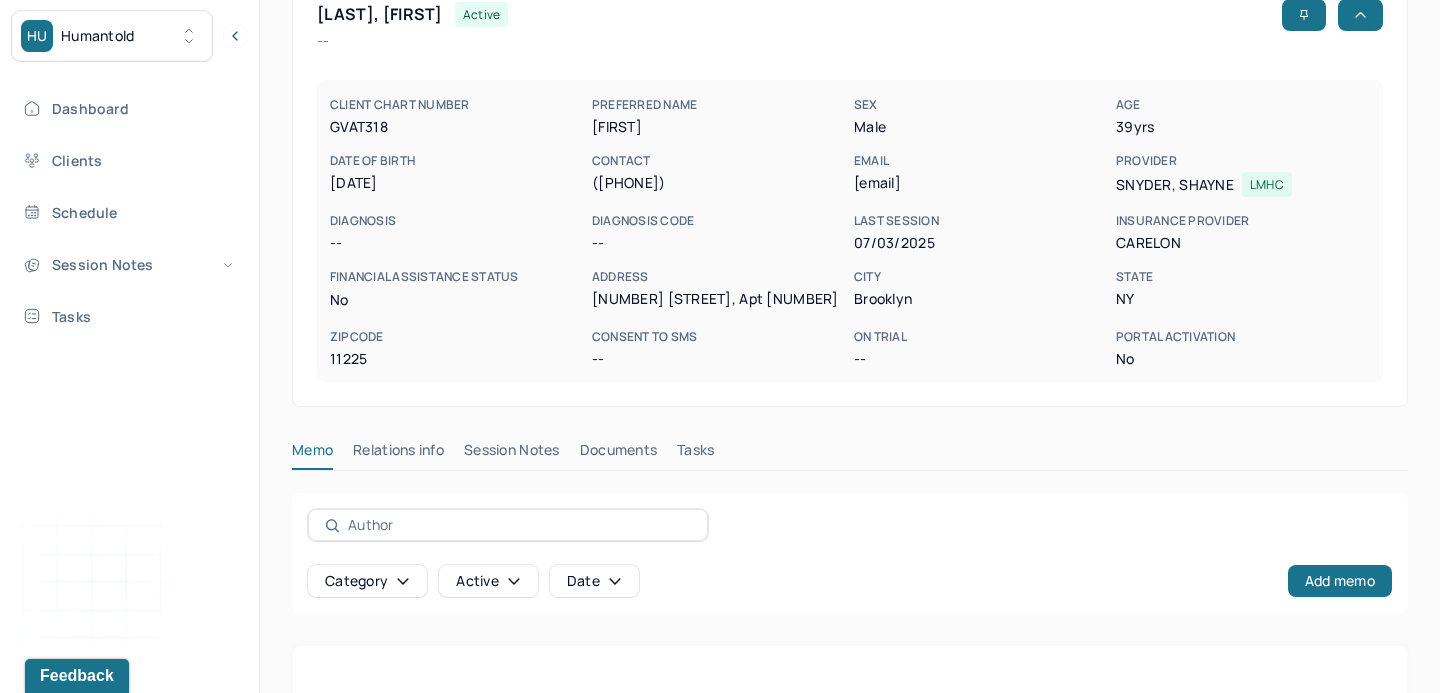 scroll, scrollTop: 139, scrollLeft: 0, axis: vertical 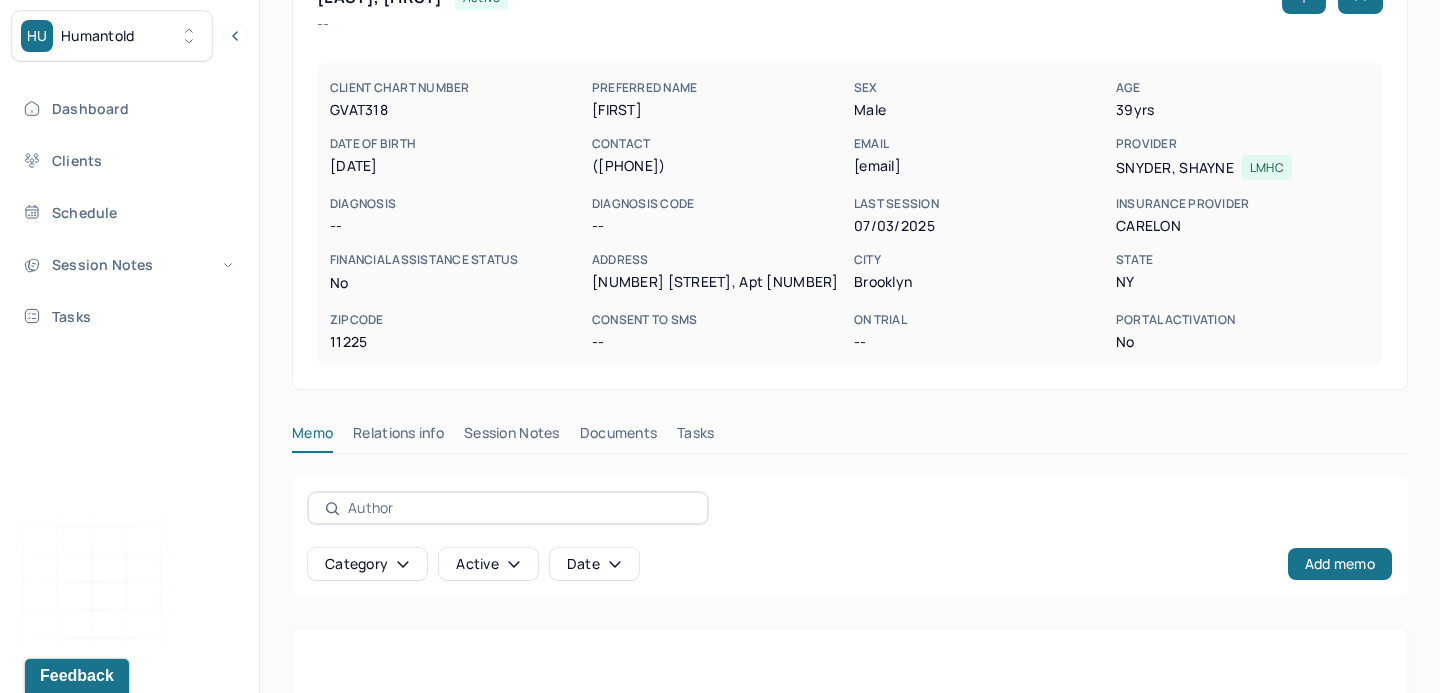 click on "Session Notes" at bounding box center [512, 437] 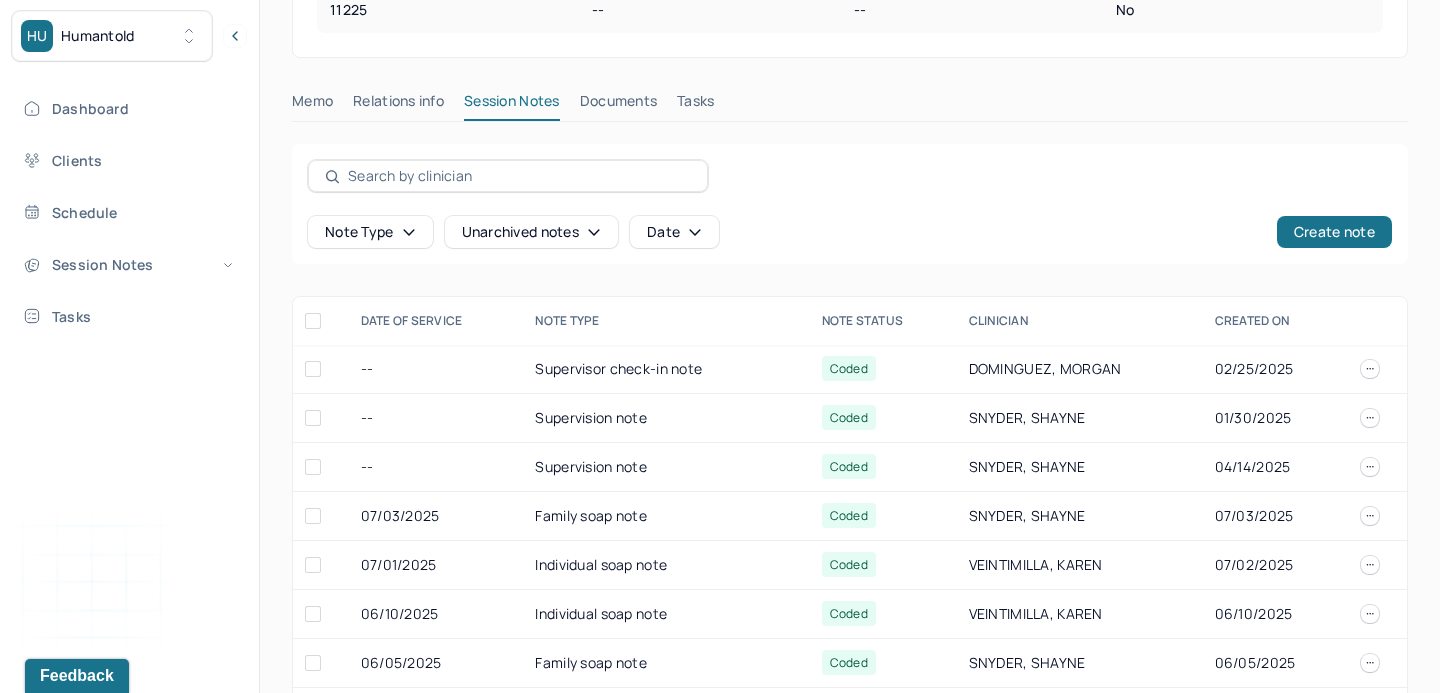 scroll, scrollTop: 468, scrollLeft: 0, axis: vertical 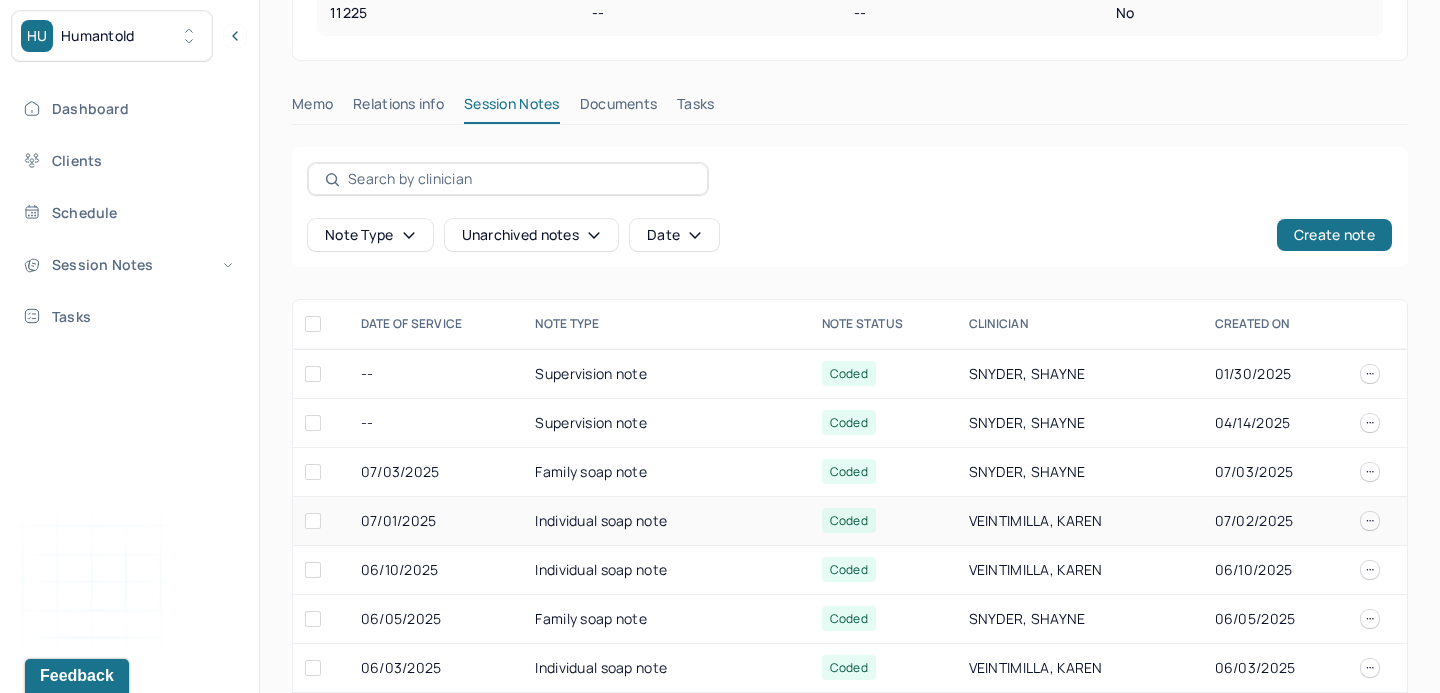 click on "Individual soap note" at bounding box center [666, 521] 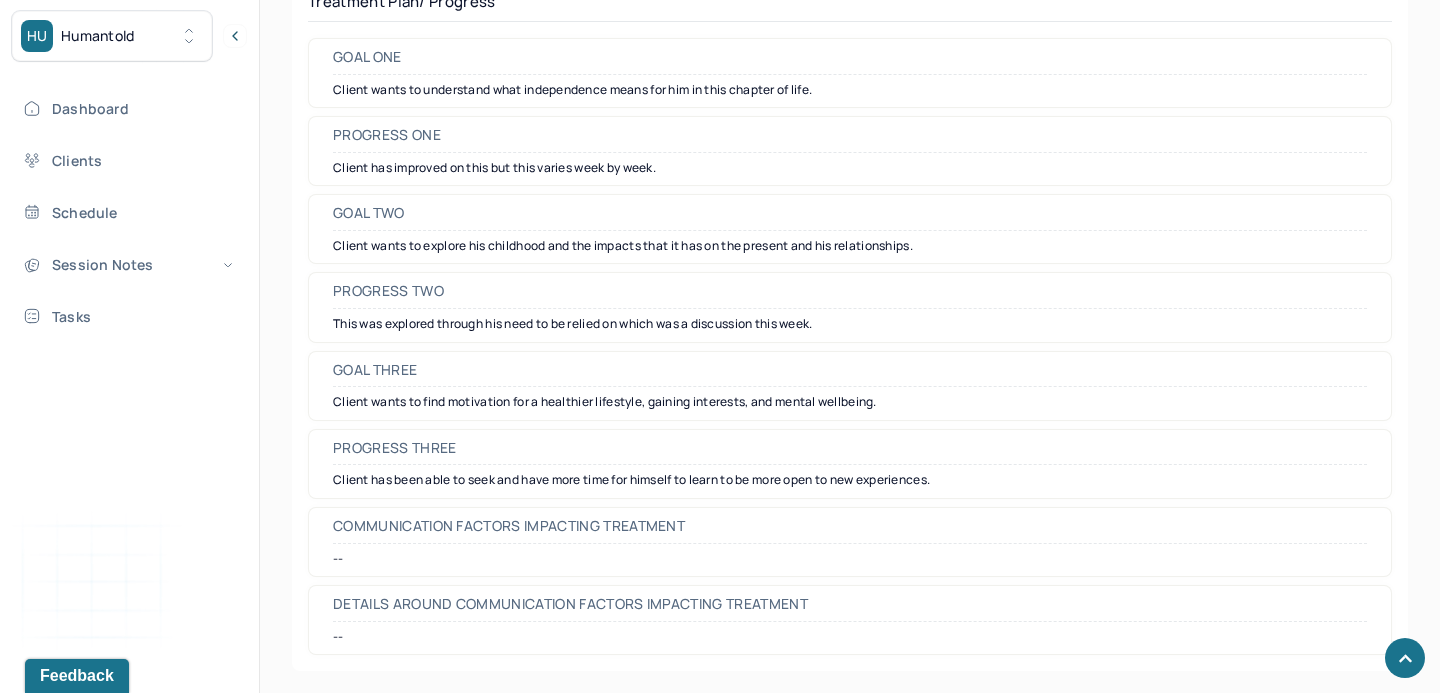 scroll, scrollTop: 2950, scrollLeft: 0, axis: vertical 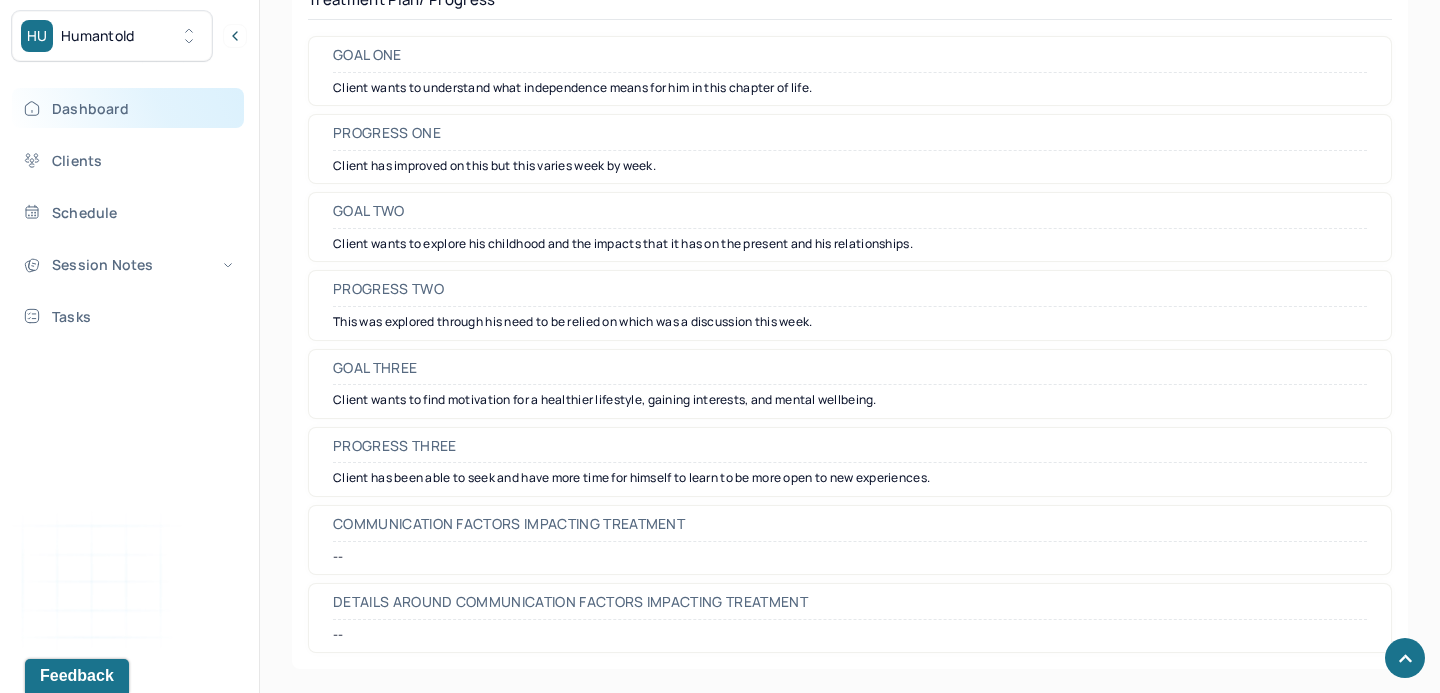 click on "Dashboard" at bounding box center [128, 108] 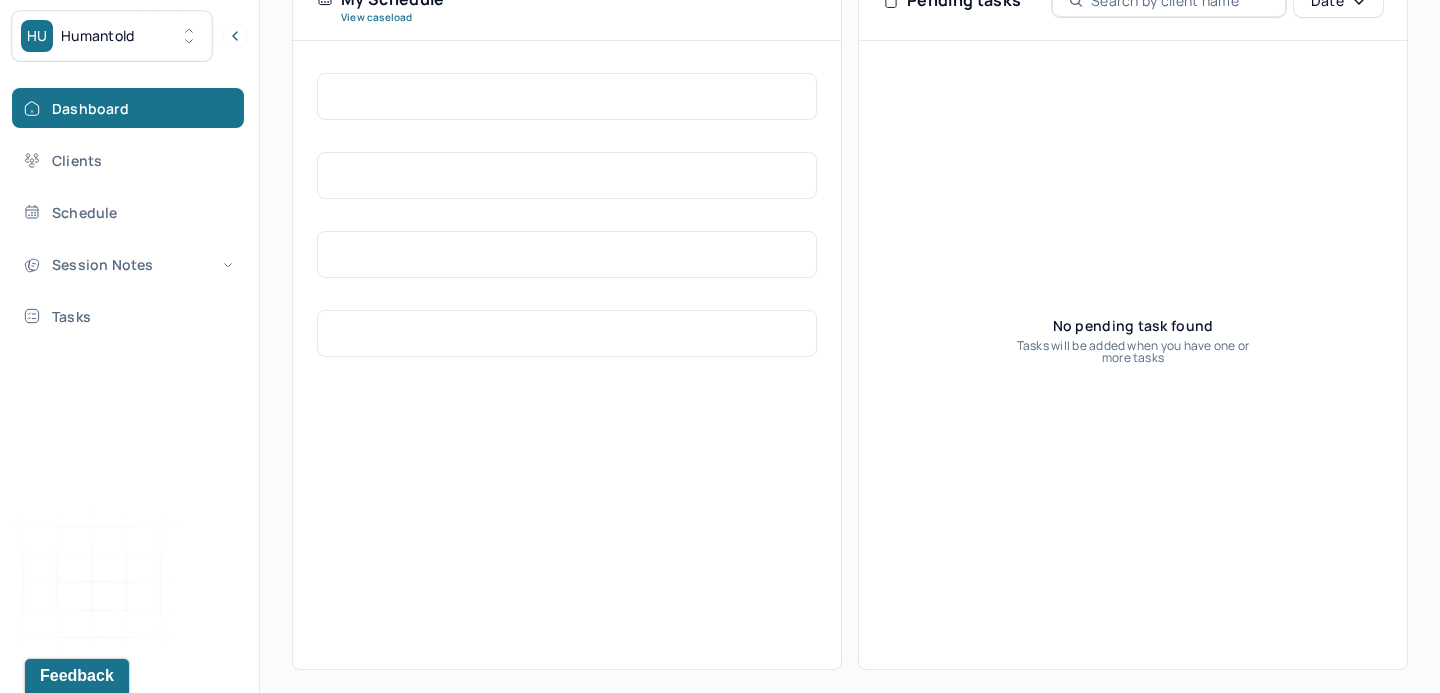 scroll, scrollTop: 0, scrollLeft: 0, axis: both 